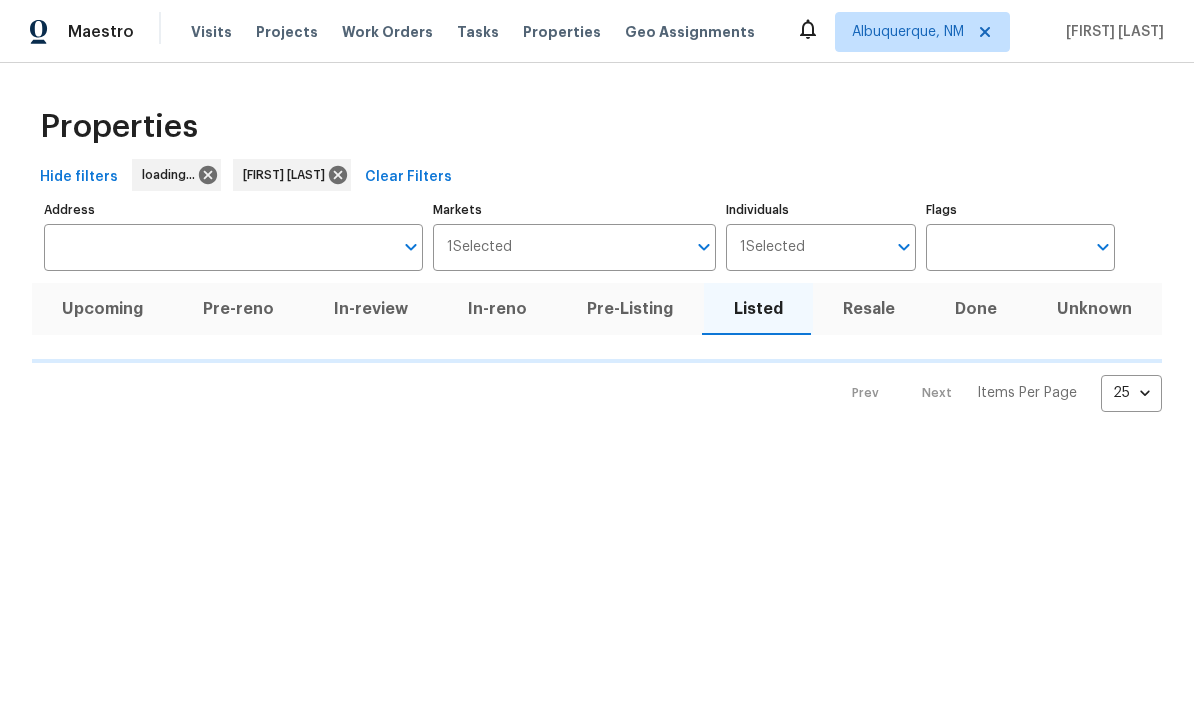 scroll, scrollTop: 0, scrollLeft: 0, axis: both 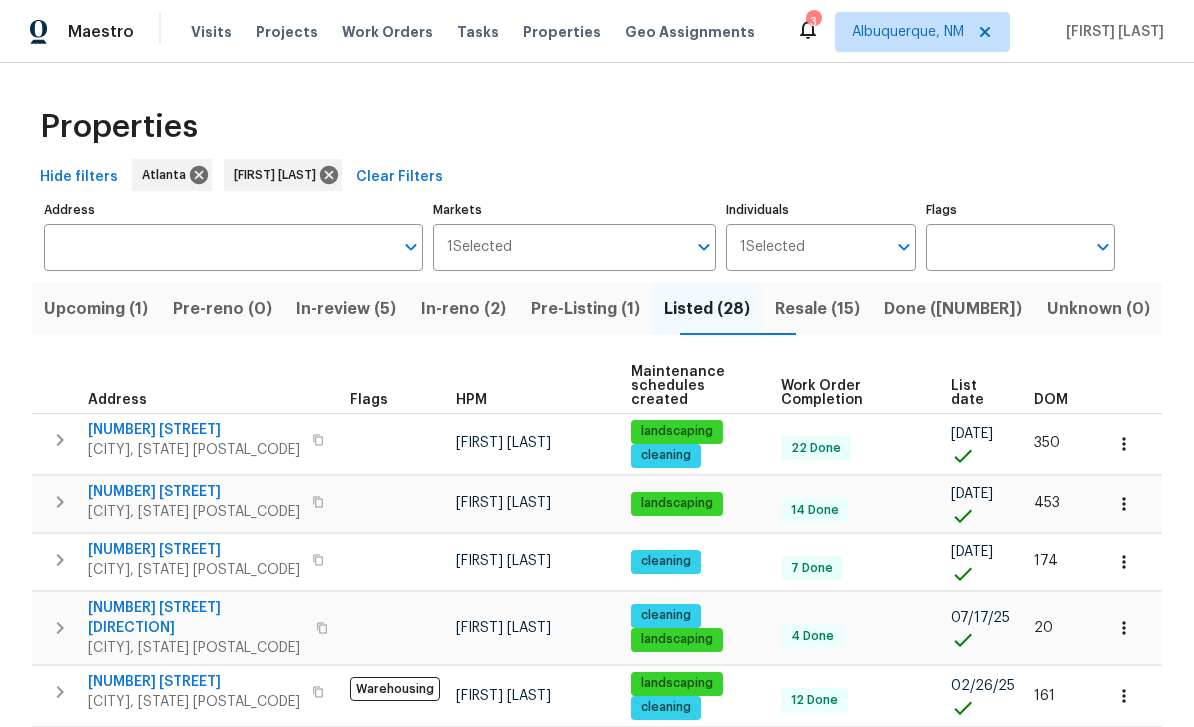 click on "Work Orders" at bounding box center (387, 32) 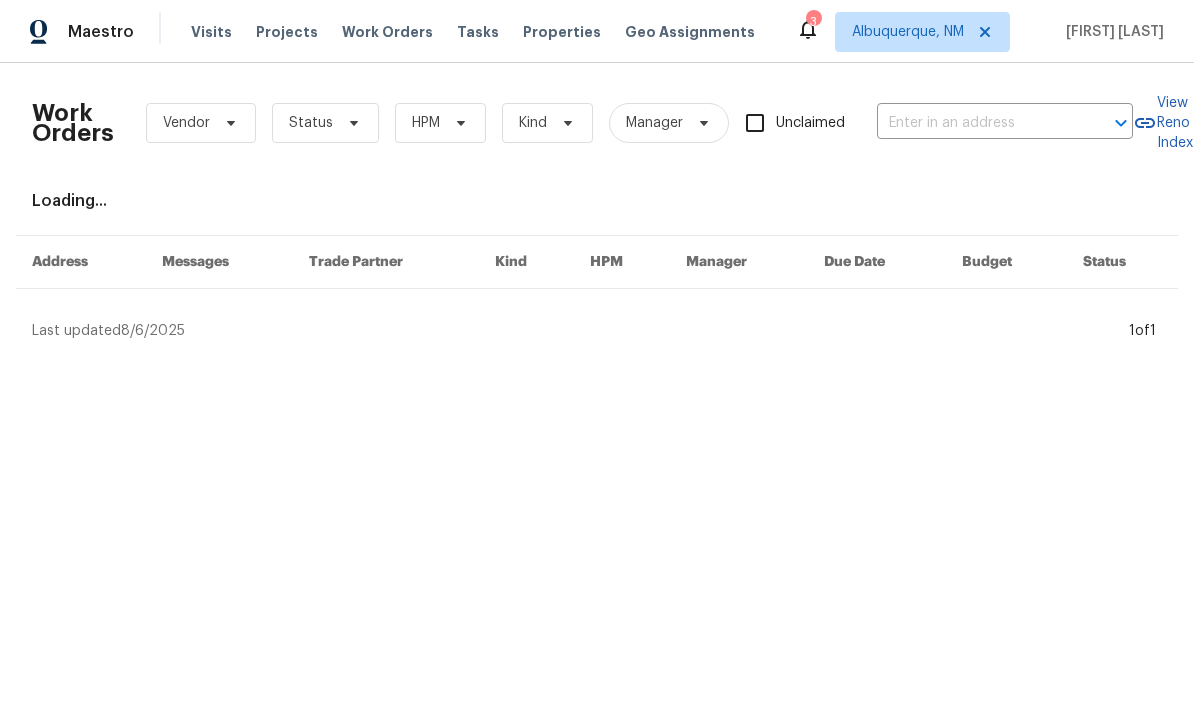 click at bounding box center (977, 123) 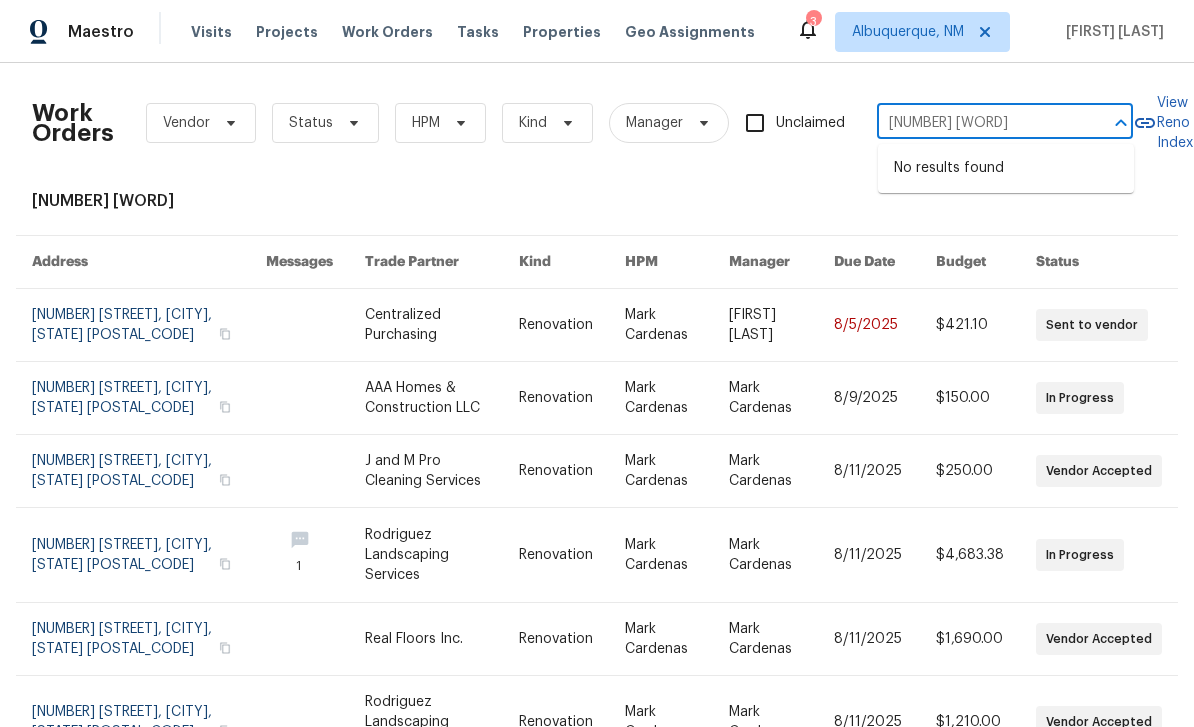 type on "[NUMBER] [WORD]" 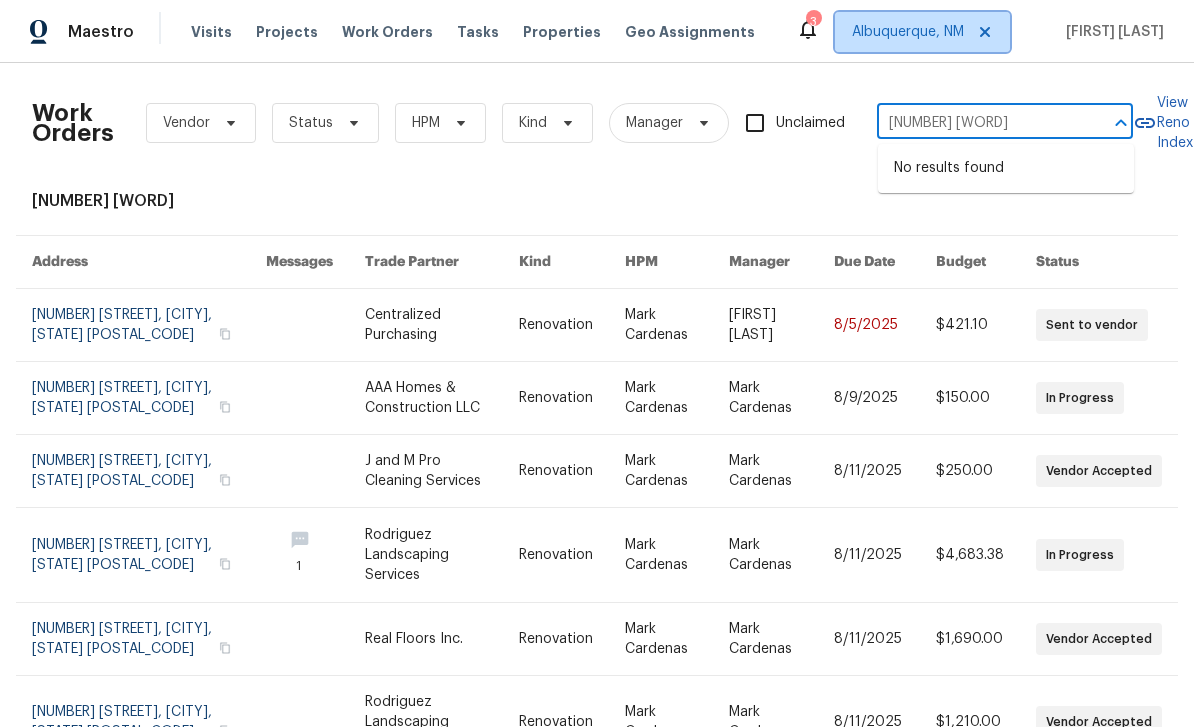 click on "Albuquerque, NM" at bounding box center [922, 32] 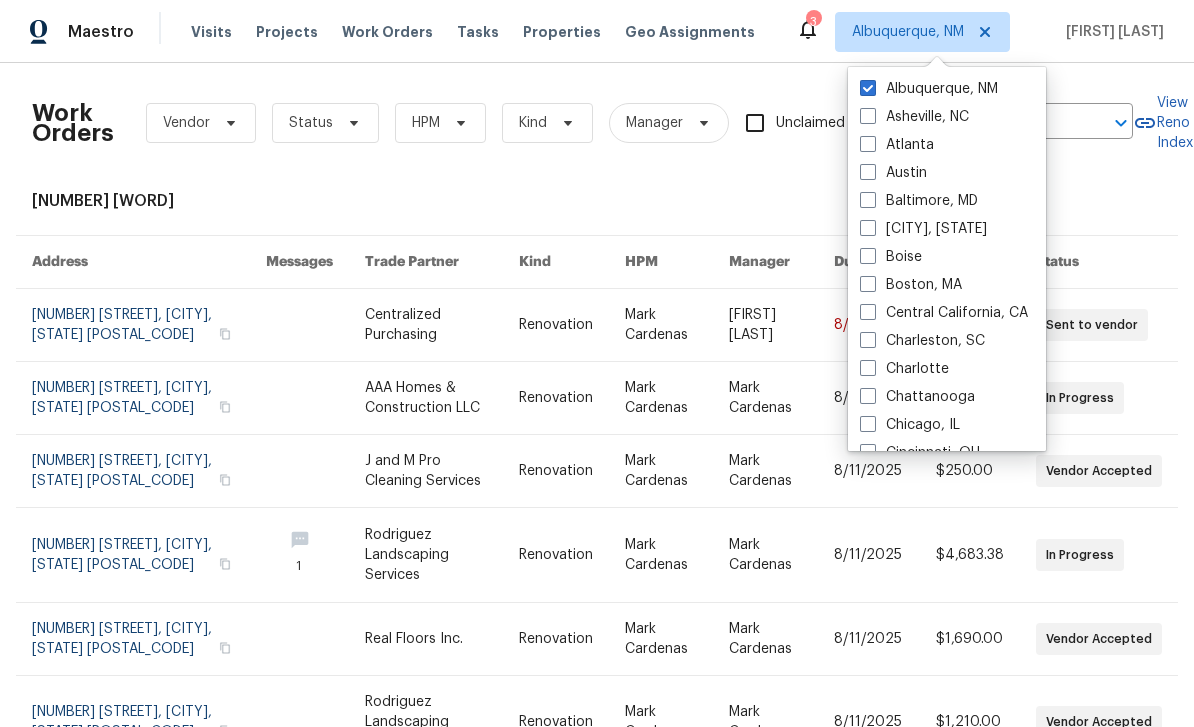 click on "Atlanta" at bounding box center [897, 145] 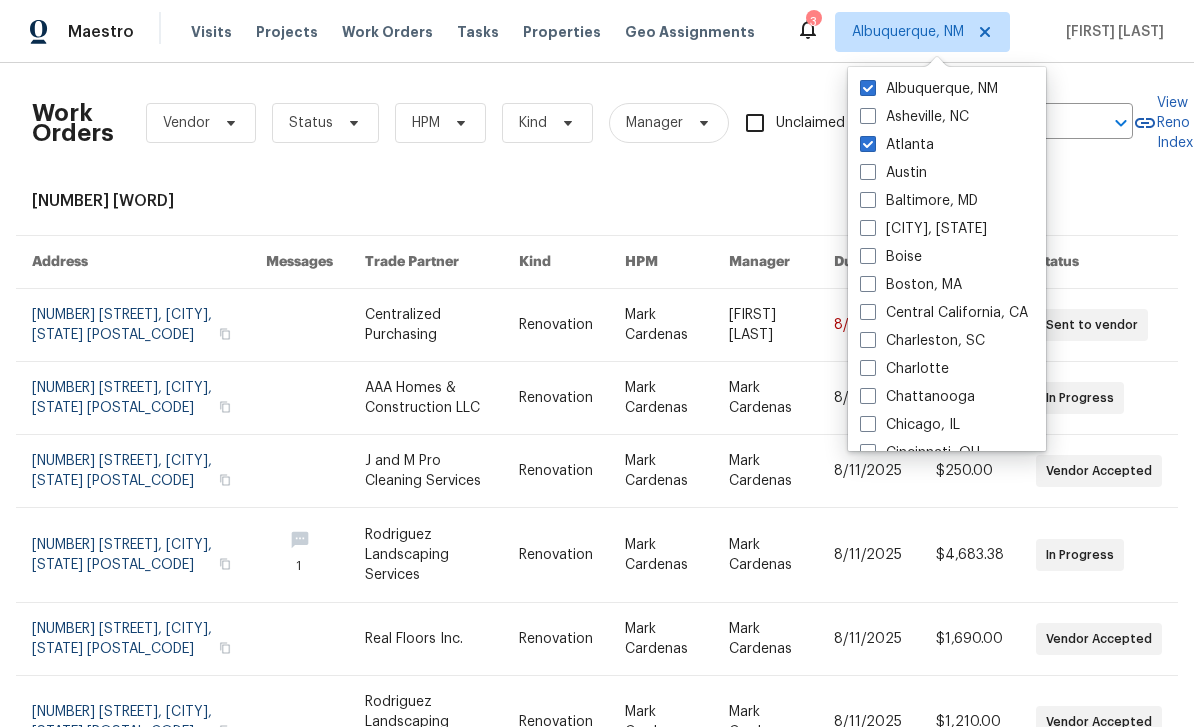 checkbox on "true" 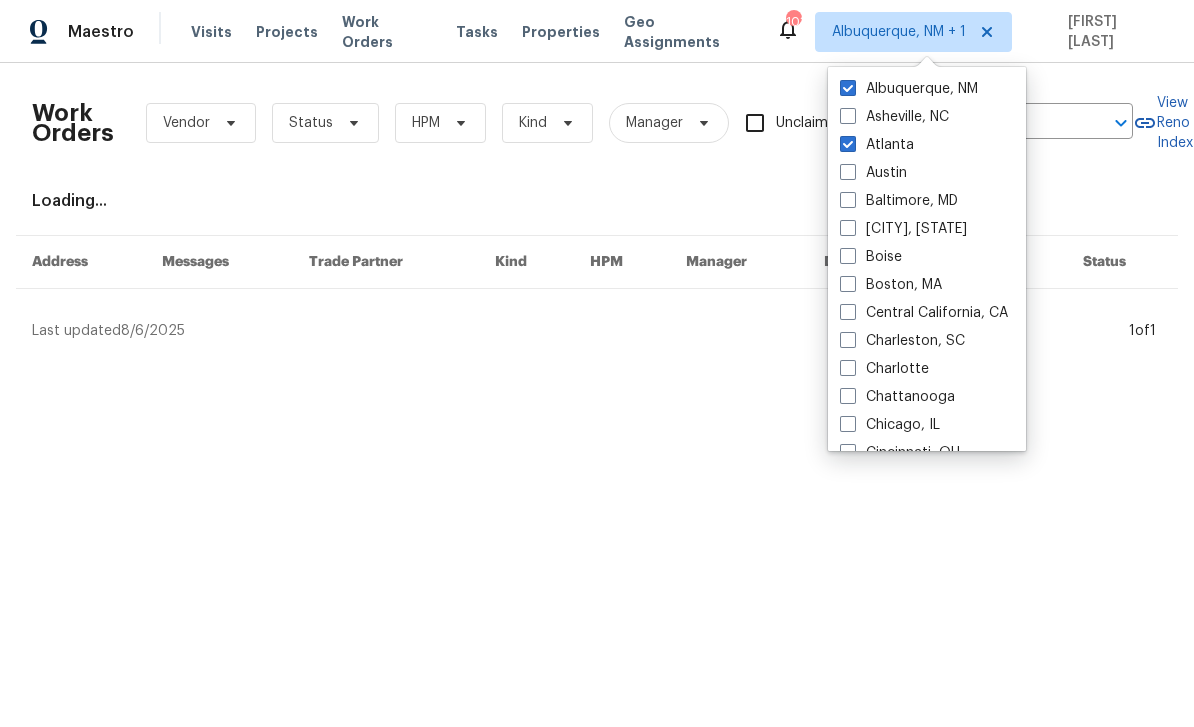 click on "Albuquerque, NM" at bounding box center (909, 89) 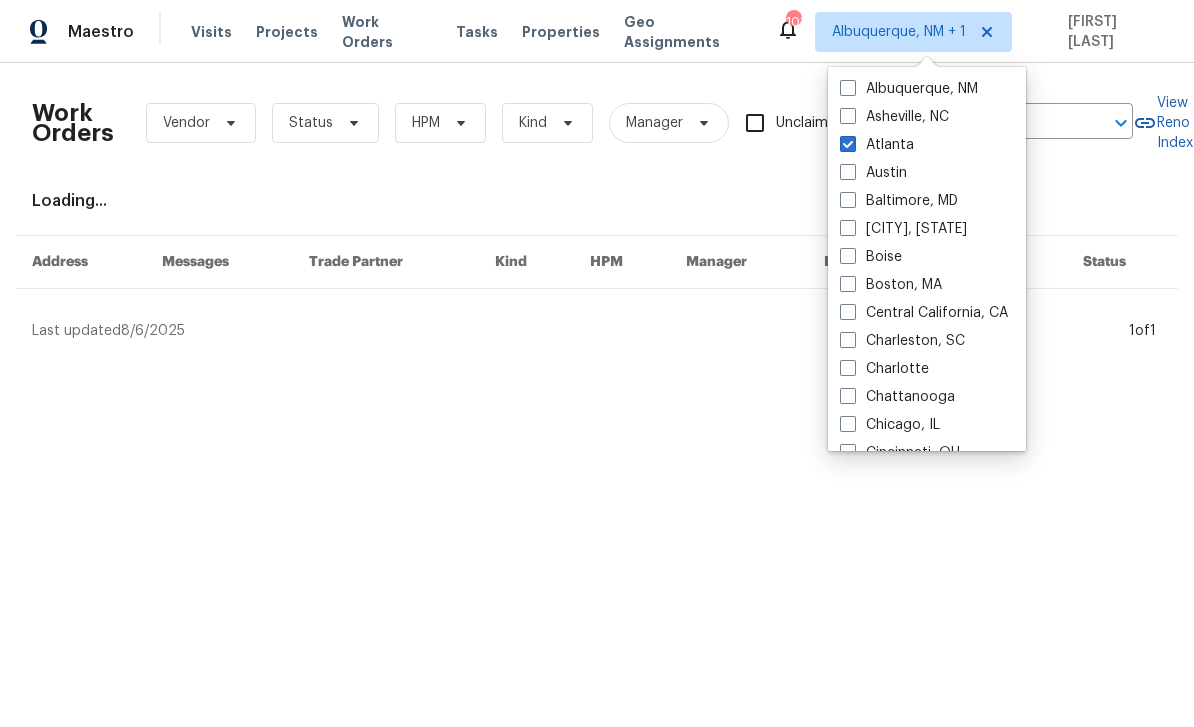 checkbox on "false" 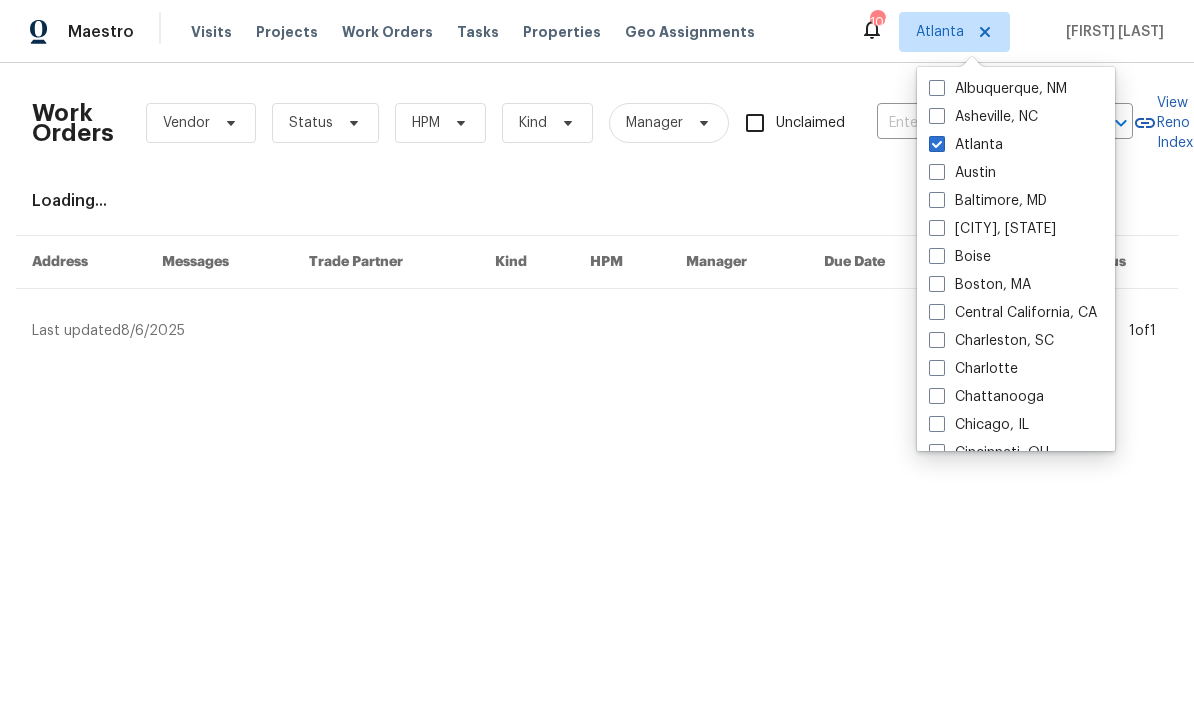 click on "Loading..." at bounding box center [597, 201] 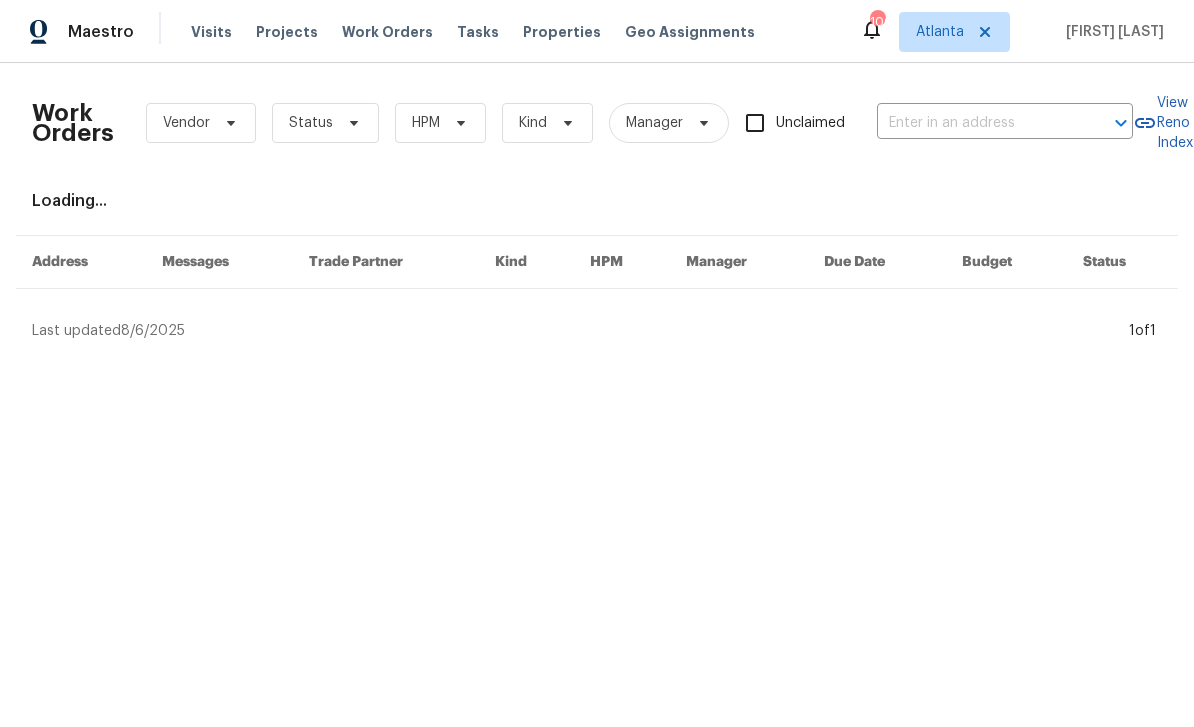 click at bounding box center (977, 123) 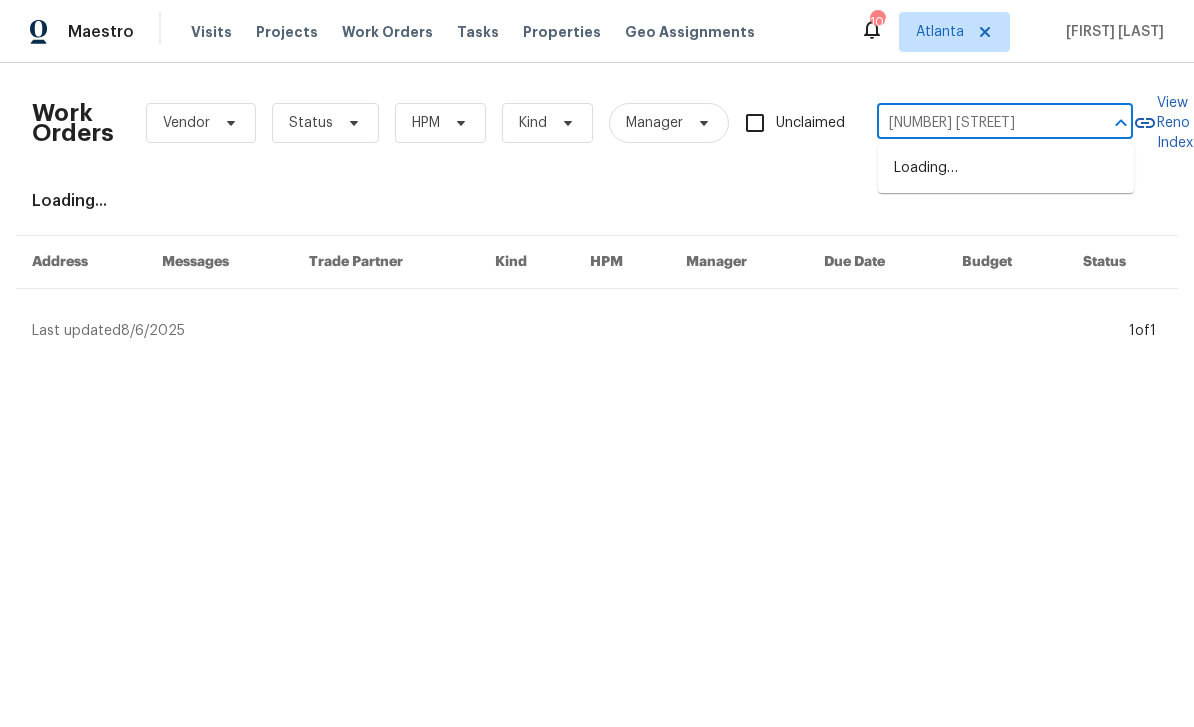 type on "[NUMBER] [WORD]" 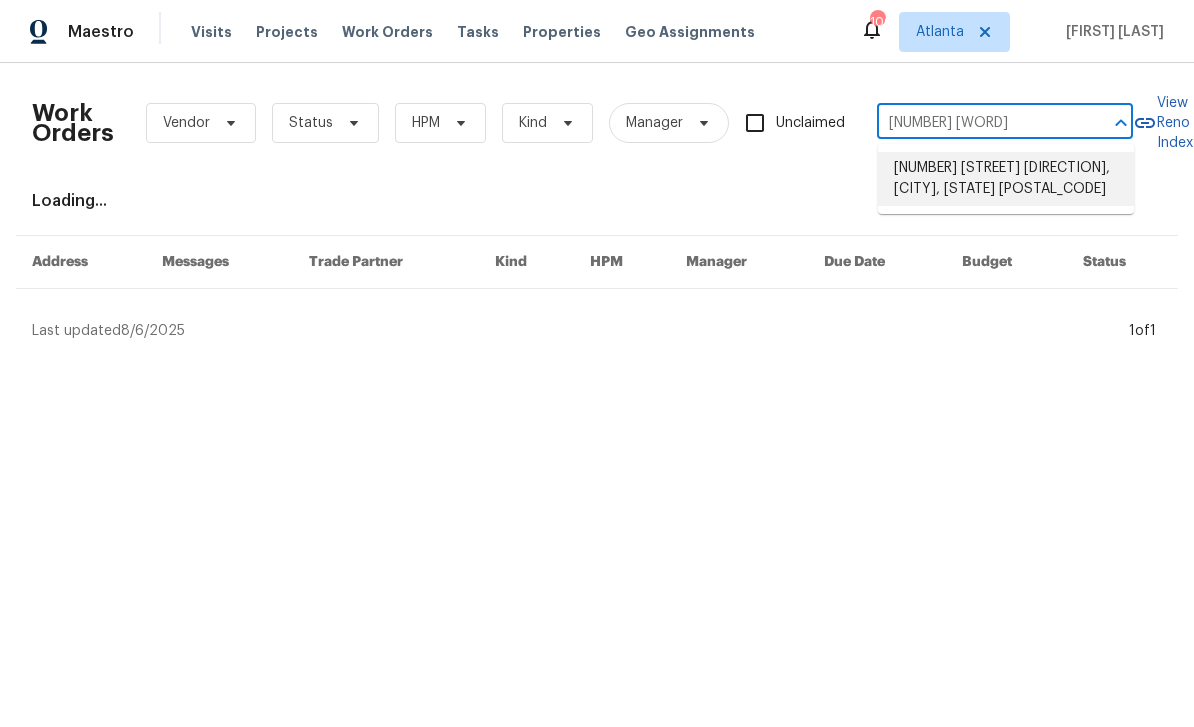 click on "[NUMBER] [STREET] [DIRECTION], [CITY], [STATE] [POSTAL_CODE]" at bounding box center [1006, 179] 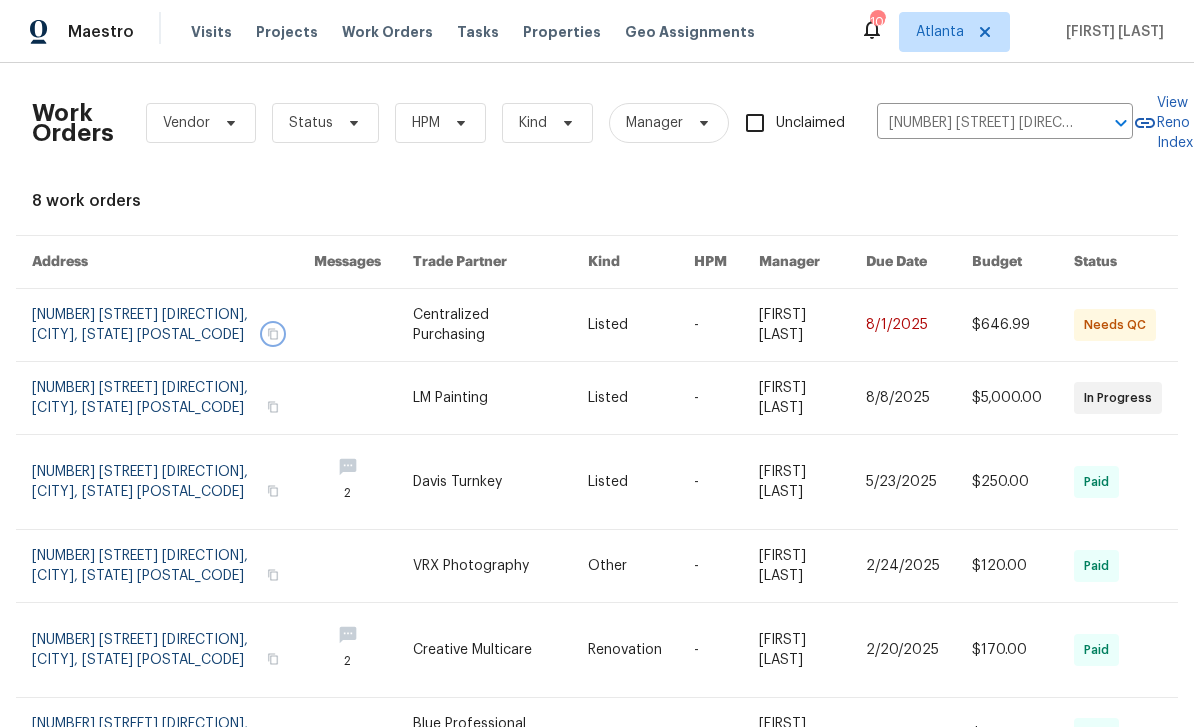 click at bounding box center [273, 334] 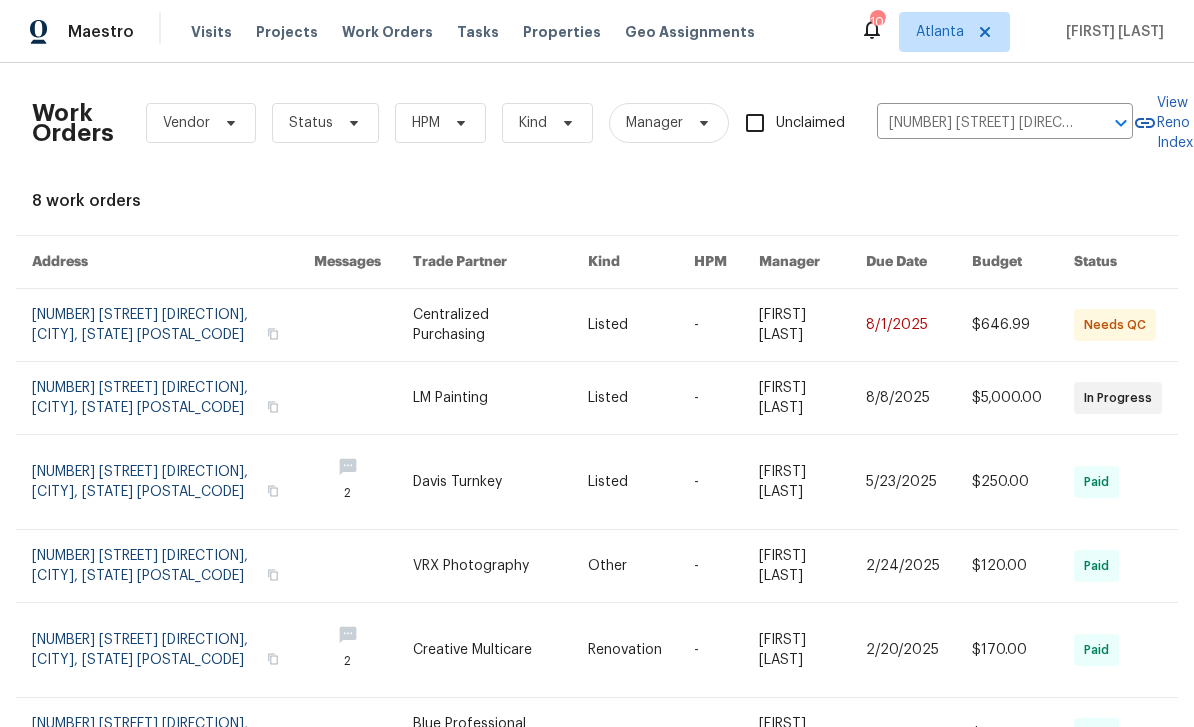click at bounding box center (173, 325) 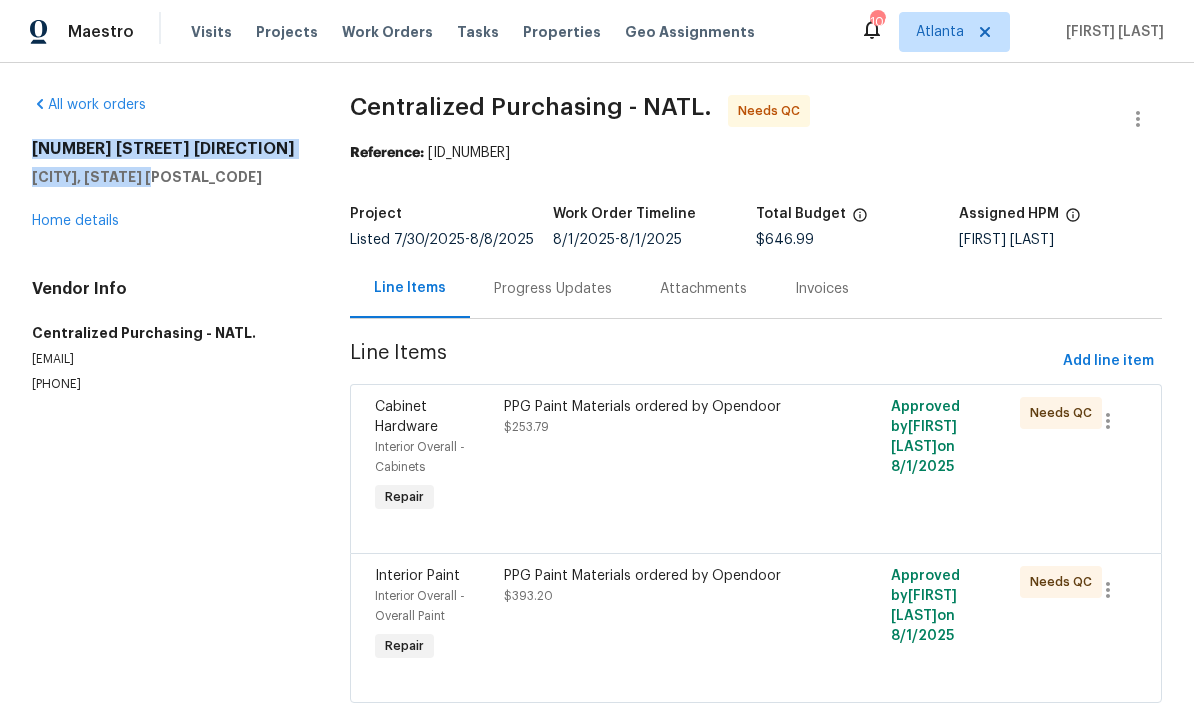 copy on "[NUMBER] [STREET] [DIRECTION], [CITY], [STATE] [POSTAL_CODE]" 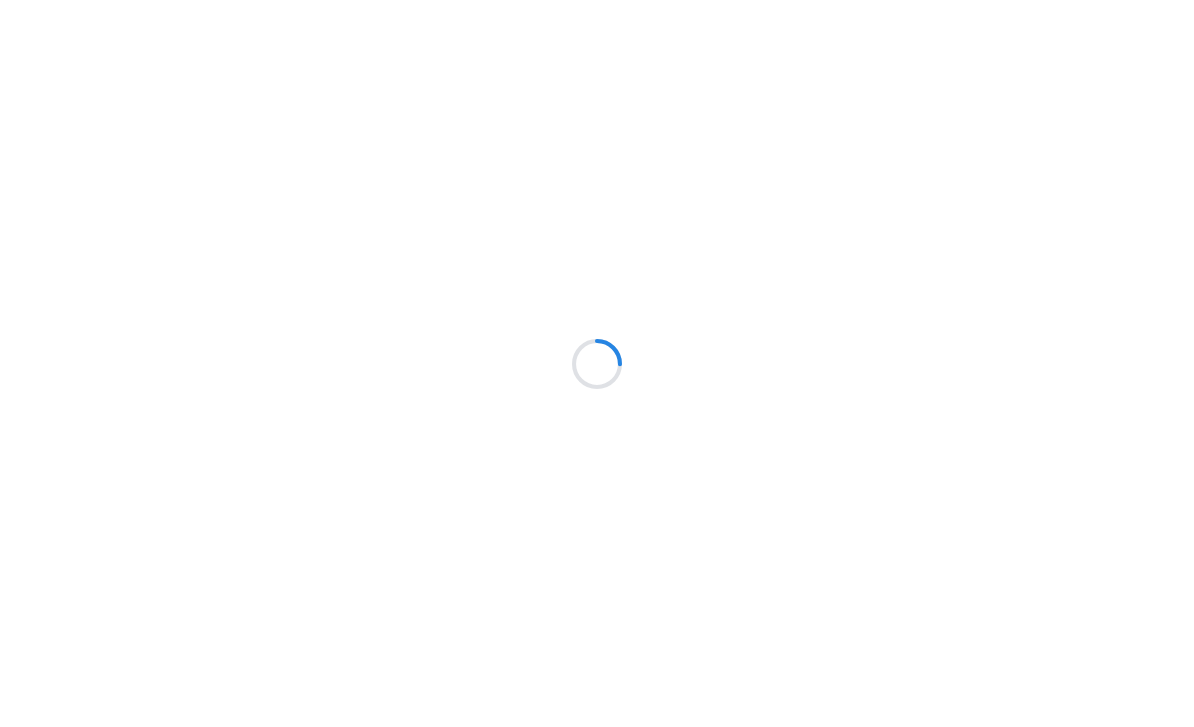 scroll, scrollTop: 0, scrollLeft: 0, axis: both 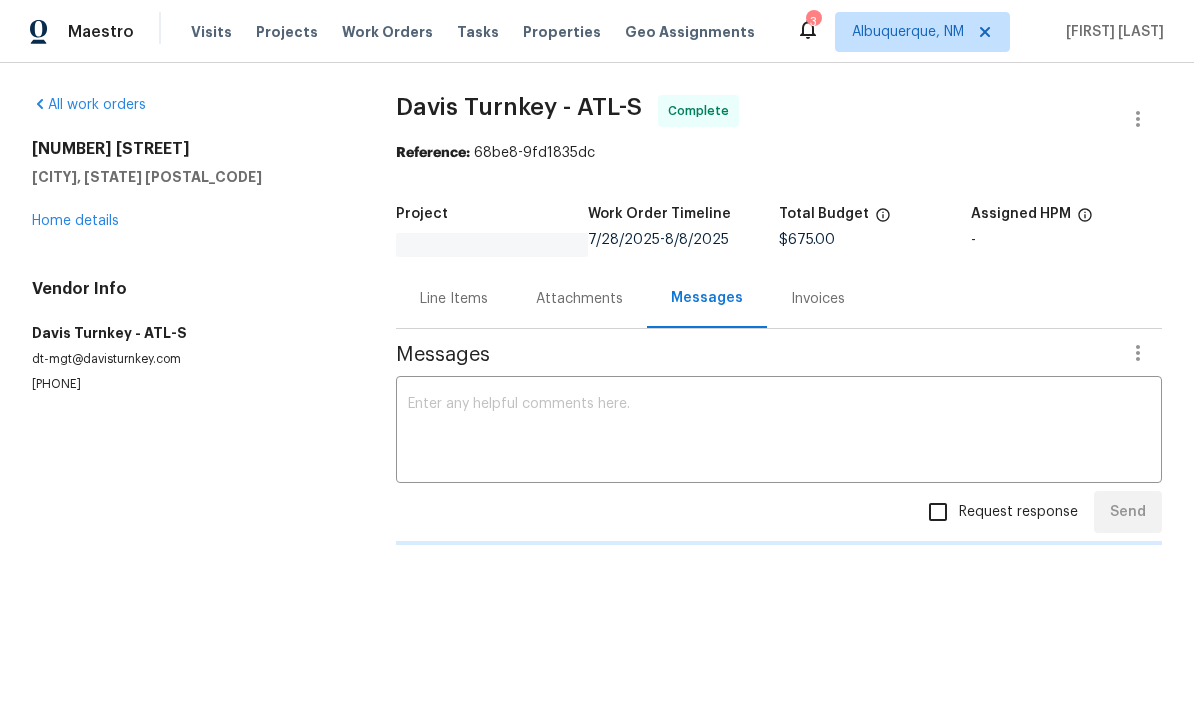 click on "Work Orders" at bounding box center (387, 32) 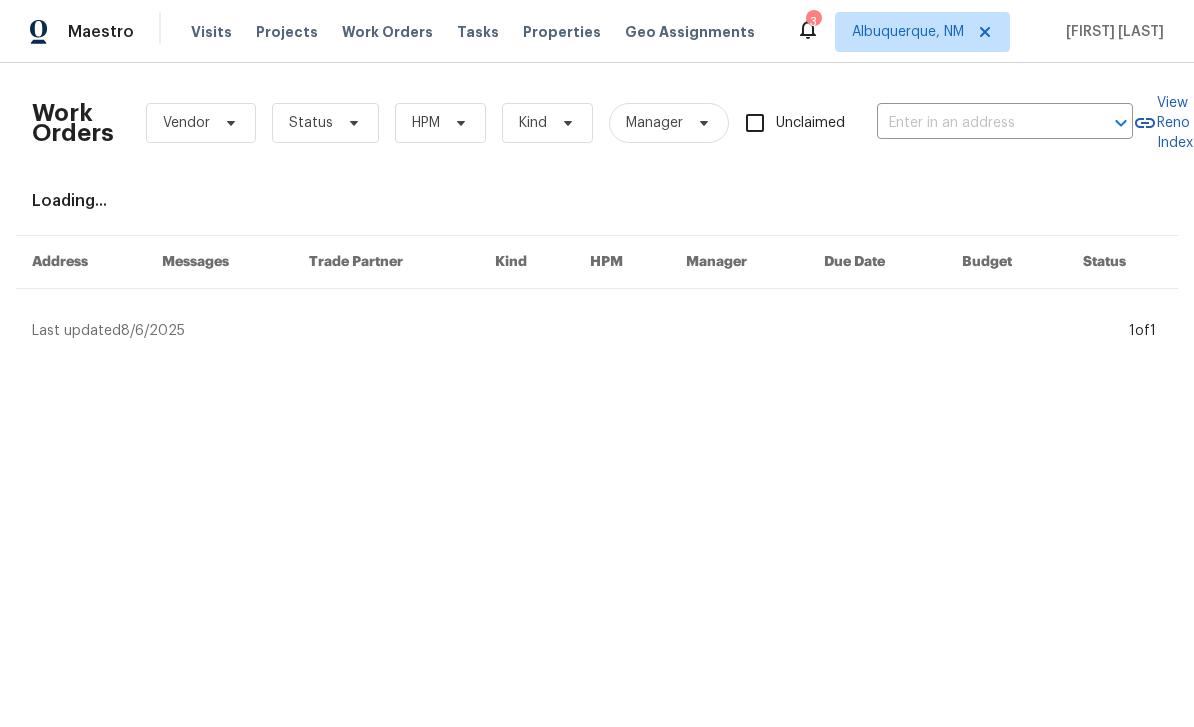click at bounding box center [977, 123] 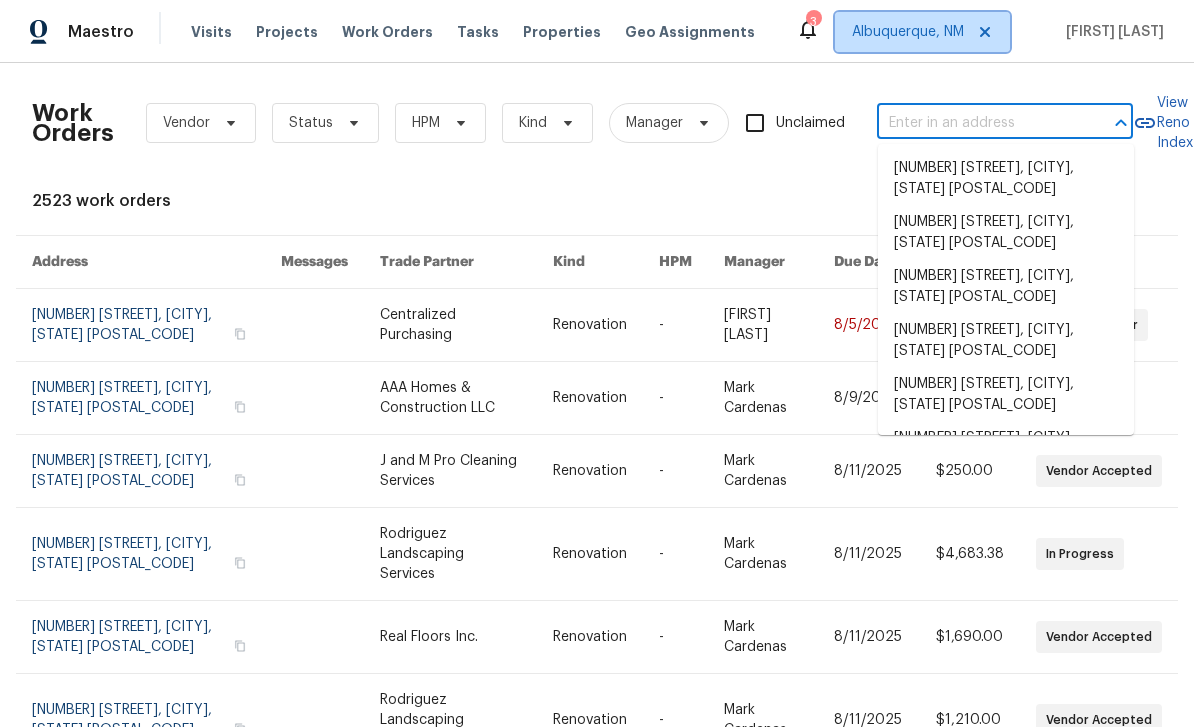 click on "Albuquerque, NM" at bounding box center [908, 32] 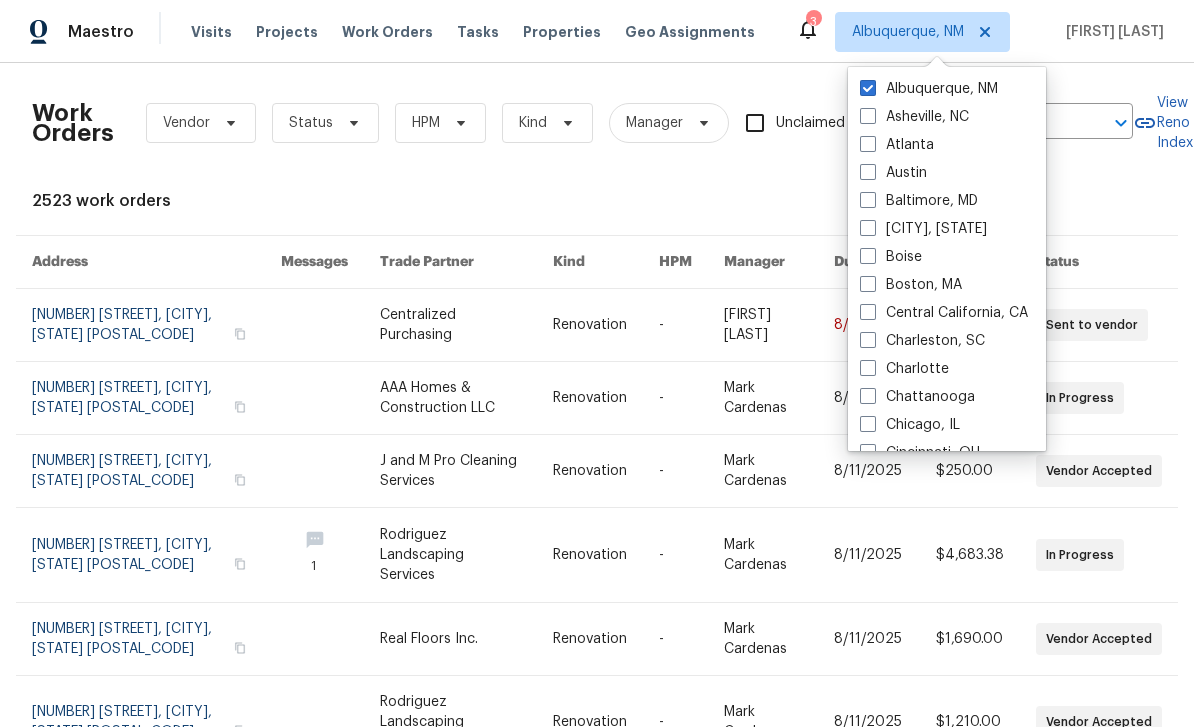 click on "Atlanta" at bounding box center (897, 145) 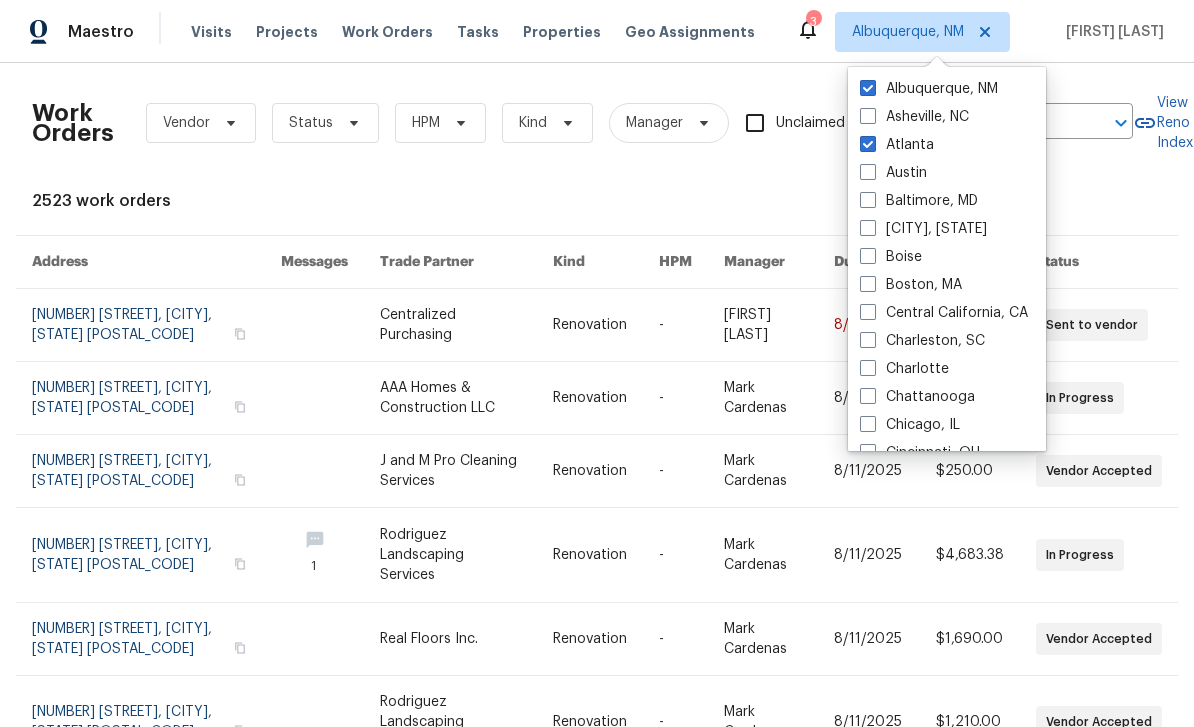 checkbox on "true" 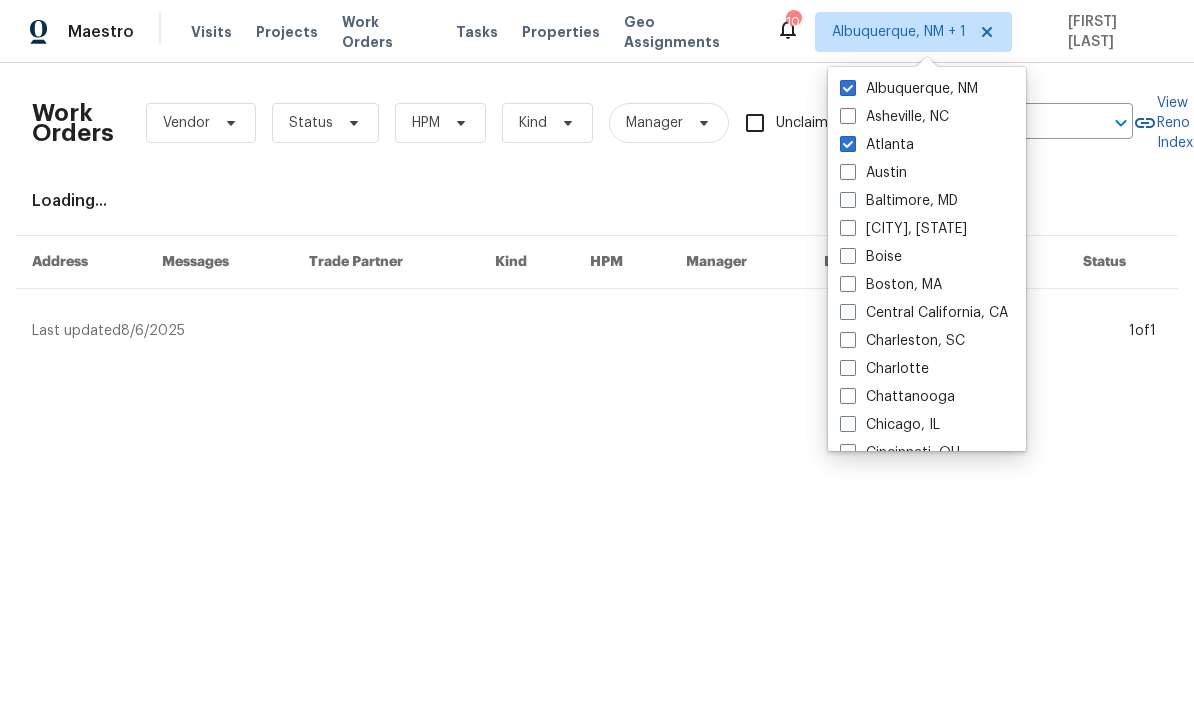 click on "Albuquerque, NM" at bounding box center (909, 89) 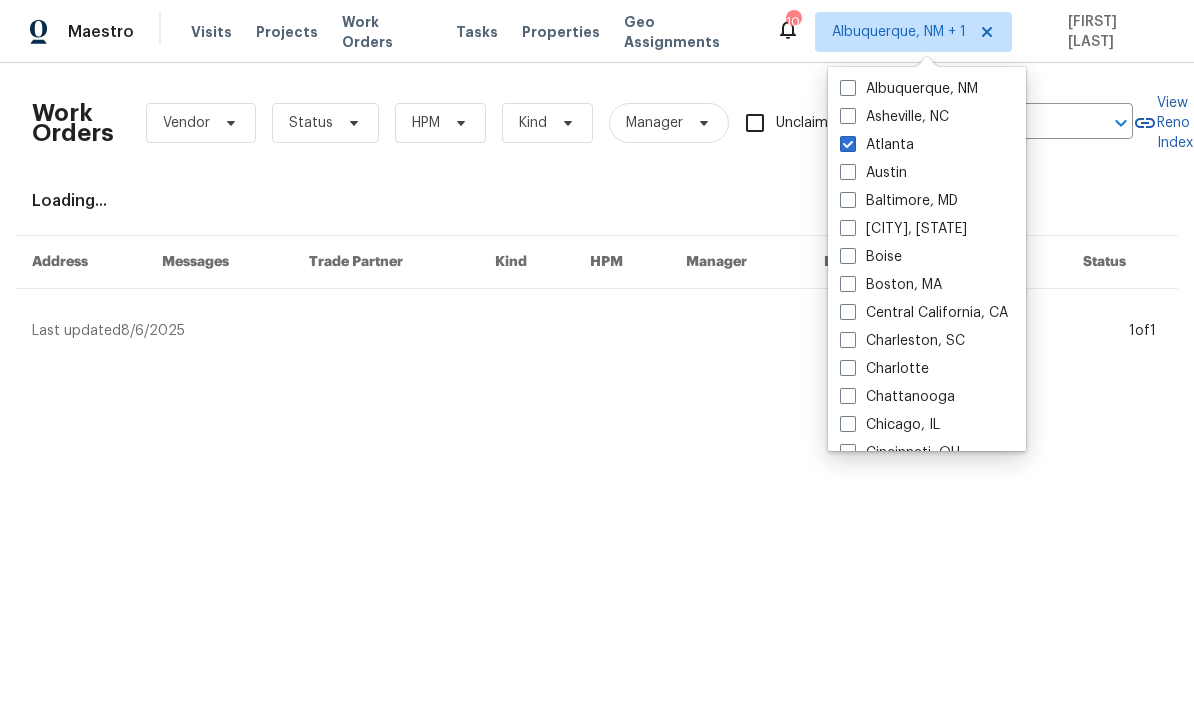 checkbox on "false" 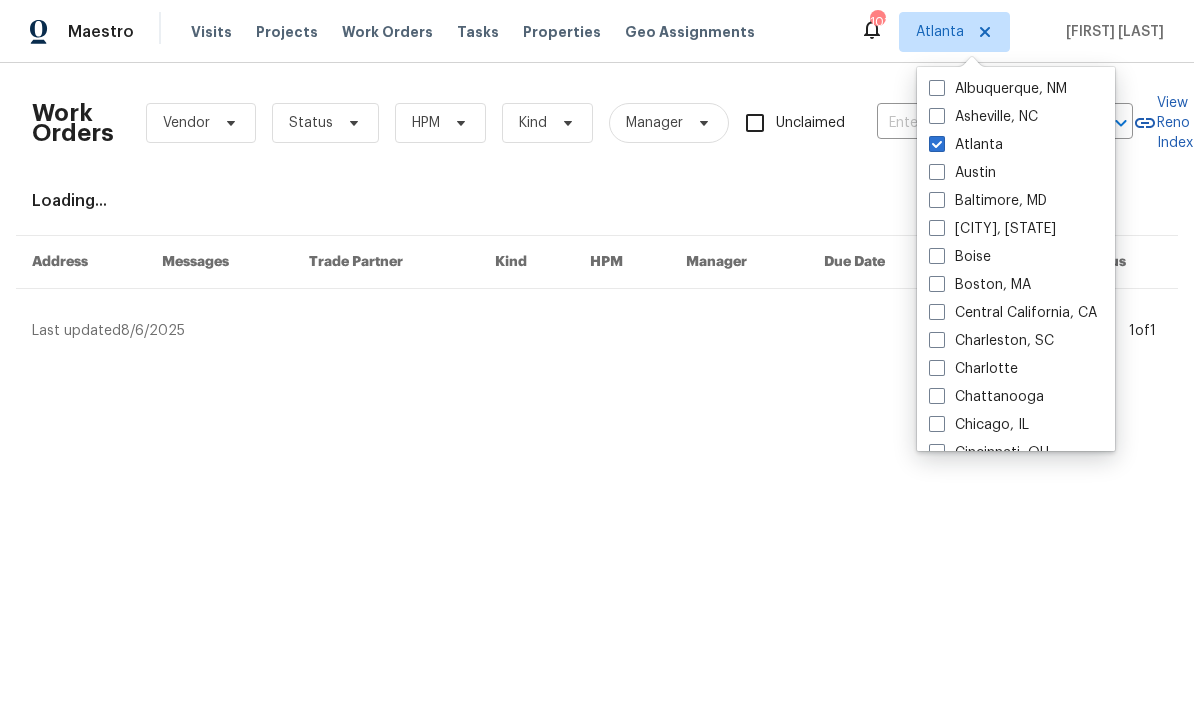 click at bounding box center [977, 123] 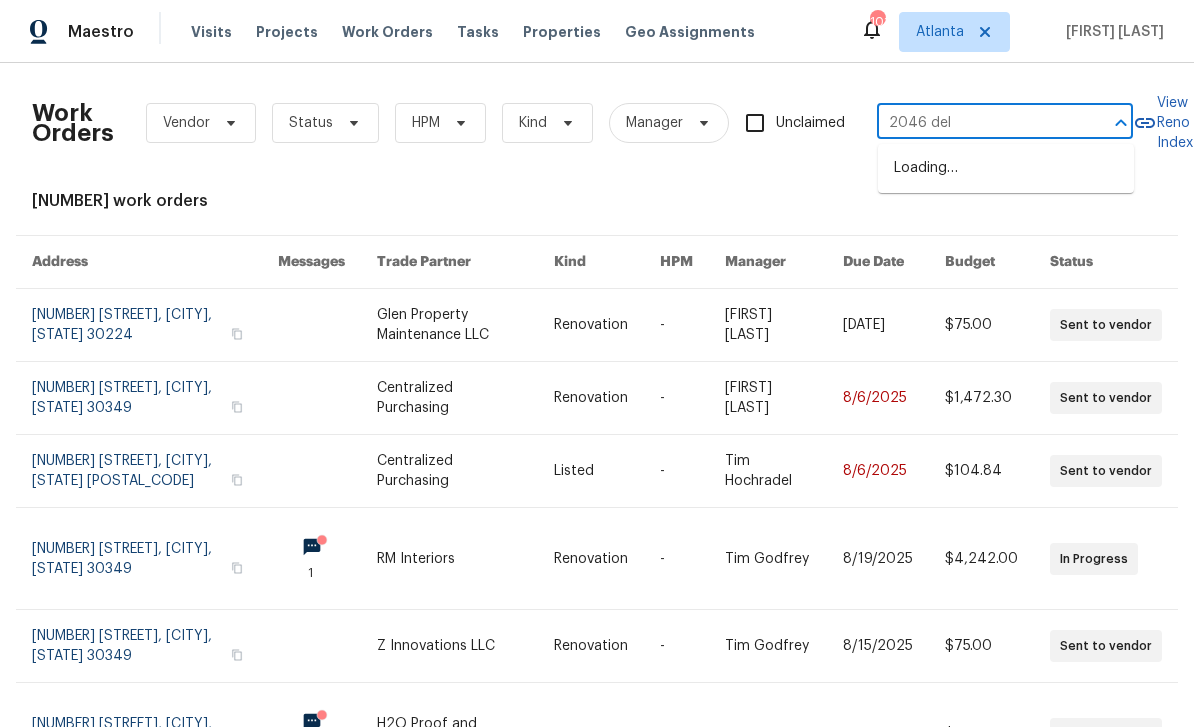 type on "[NUMBER] [STREET]" 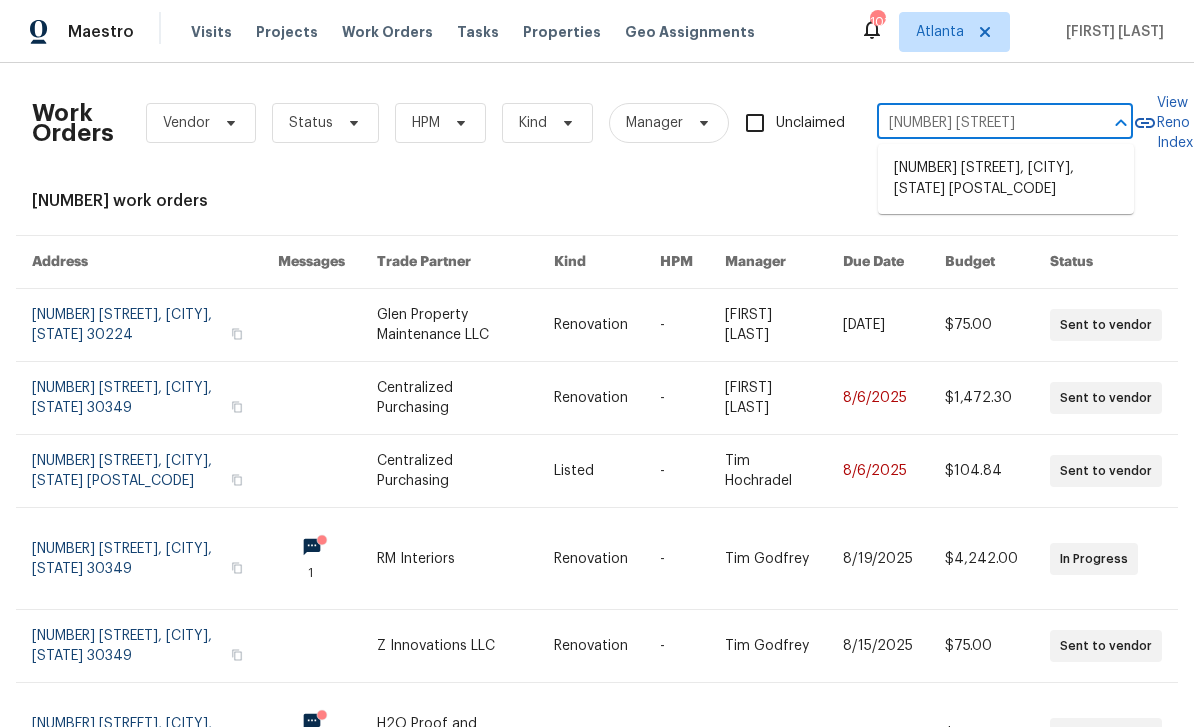 click on "[NUMBER] [STREET], [CITY], [STATE] [POSTAL_CODE]" at bounding box center [1006, 179] 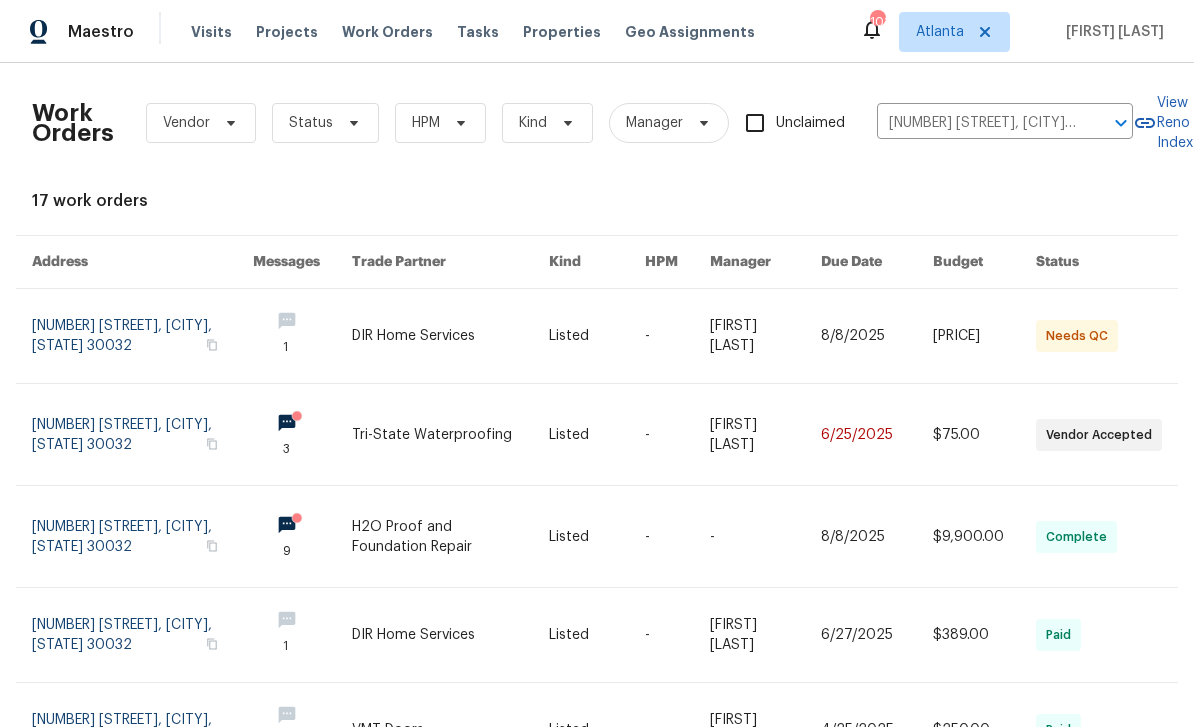 click at bounding box center [142, 336] 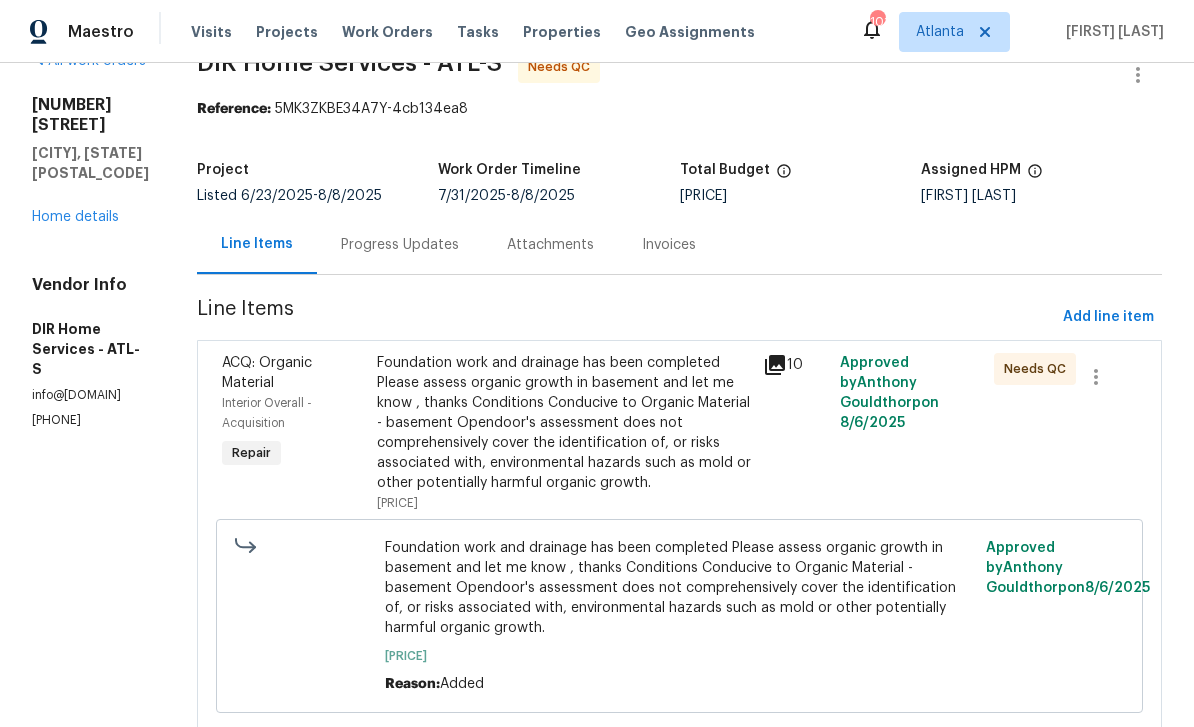 scroll, scrollTop: 43, scrollLeft: 0, axis: vertical 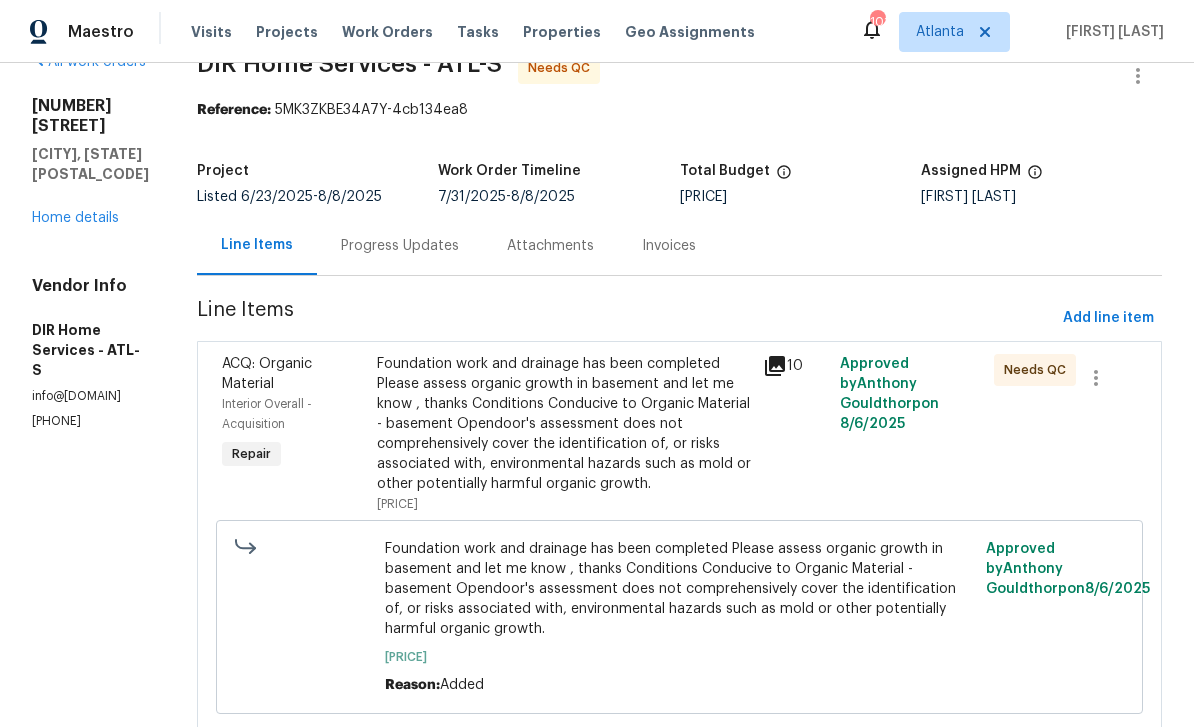 click on "Foundation work and drainage has been completed Please assess organic growth in basement and let me know , thanks
Conditions Conducive to Organic Material - basement Opendoor's assessment does not comprehensively cover the identification of, or risks associated with, environmental hazards such as mold or other potentially harmful organic growth." at bounding box center [564, 424] 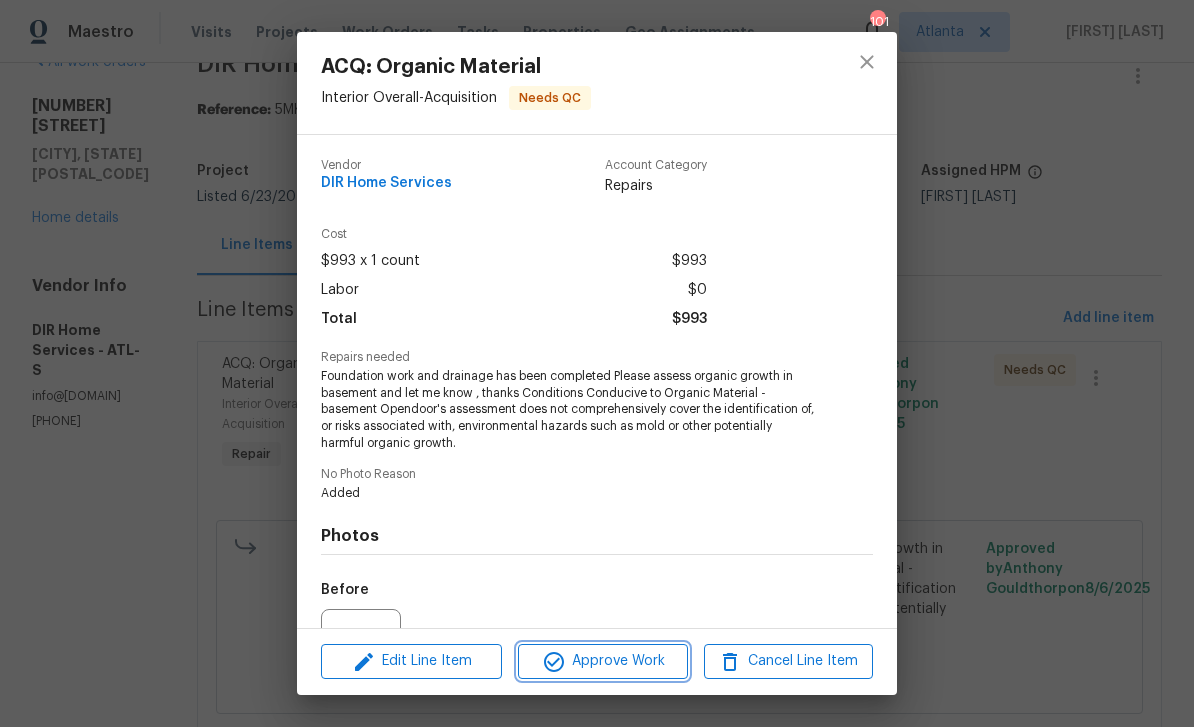 click on "Approve Work" at bounding box center [602, 661] 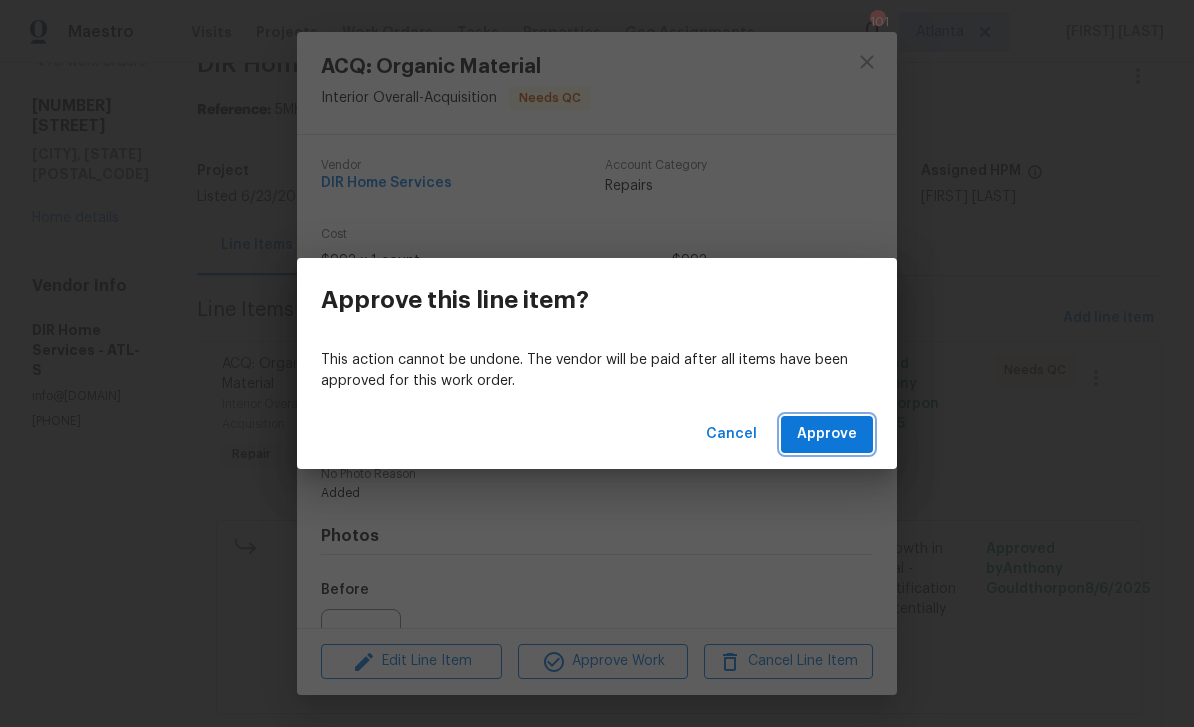 click on "Approve" at bounding box center (827, 434) 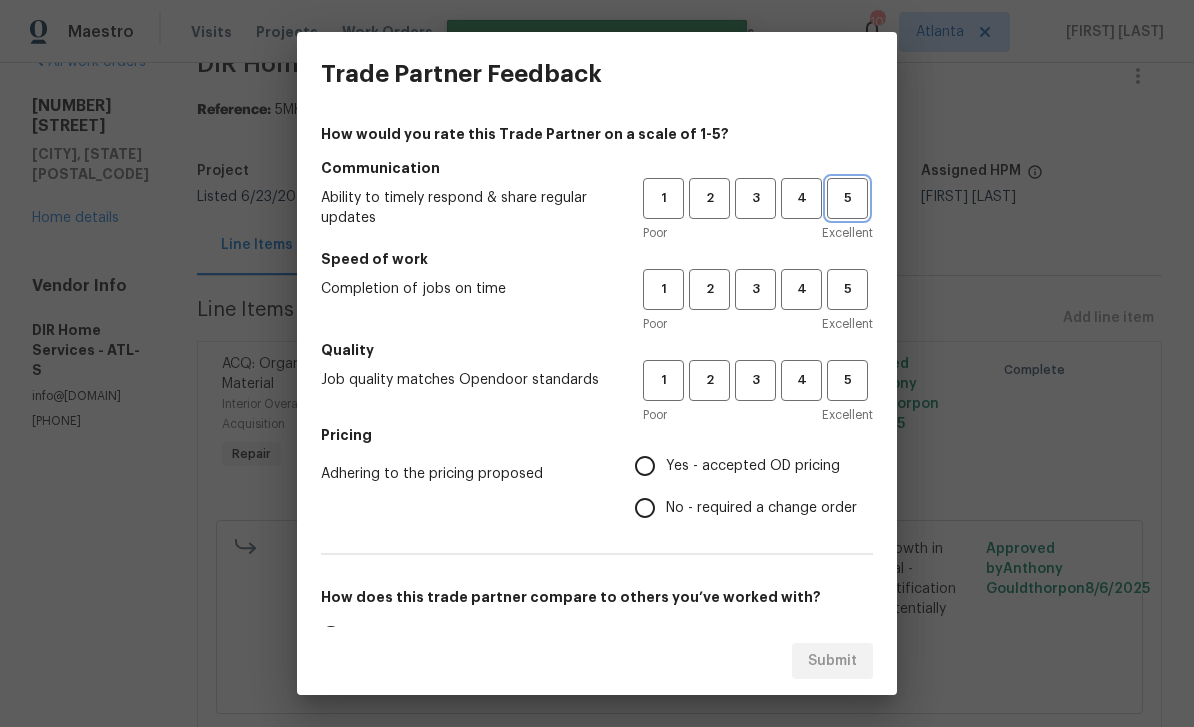 click on "5" at bounding box center (847, 198) 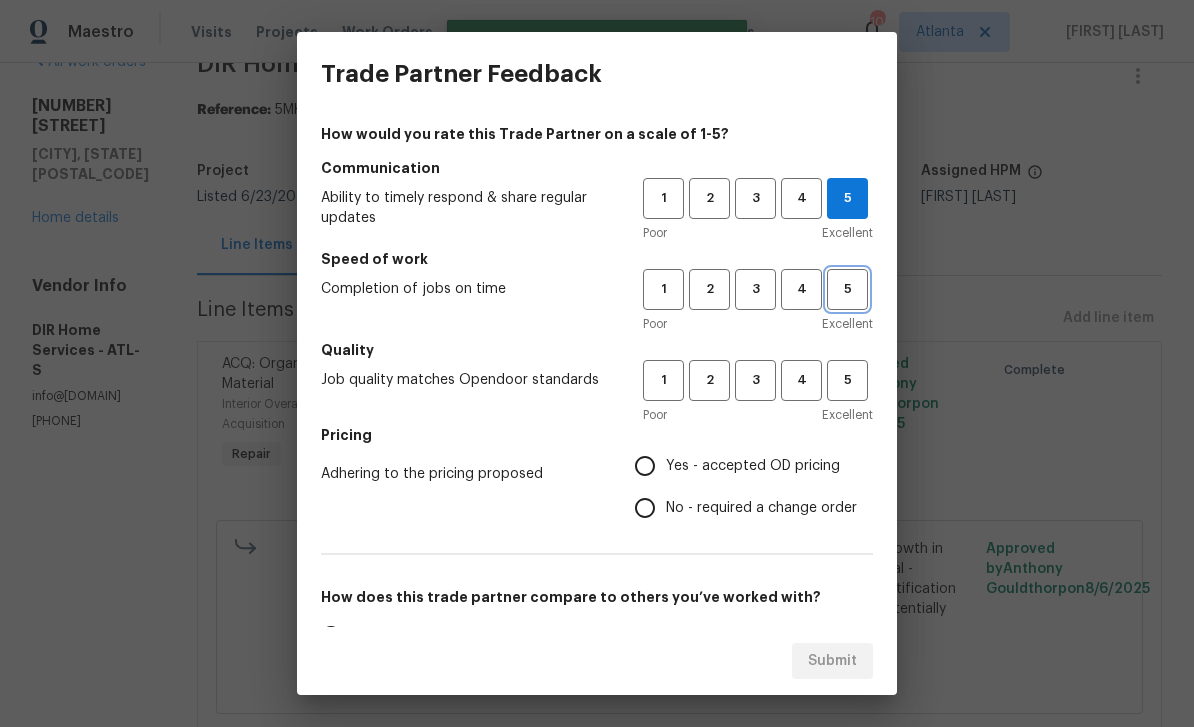 click on "5" at bounding box center [847, 289] 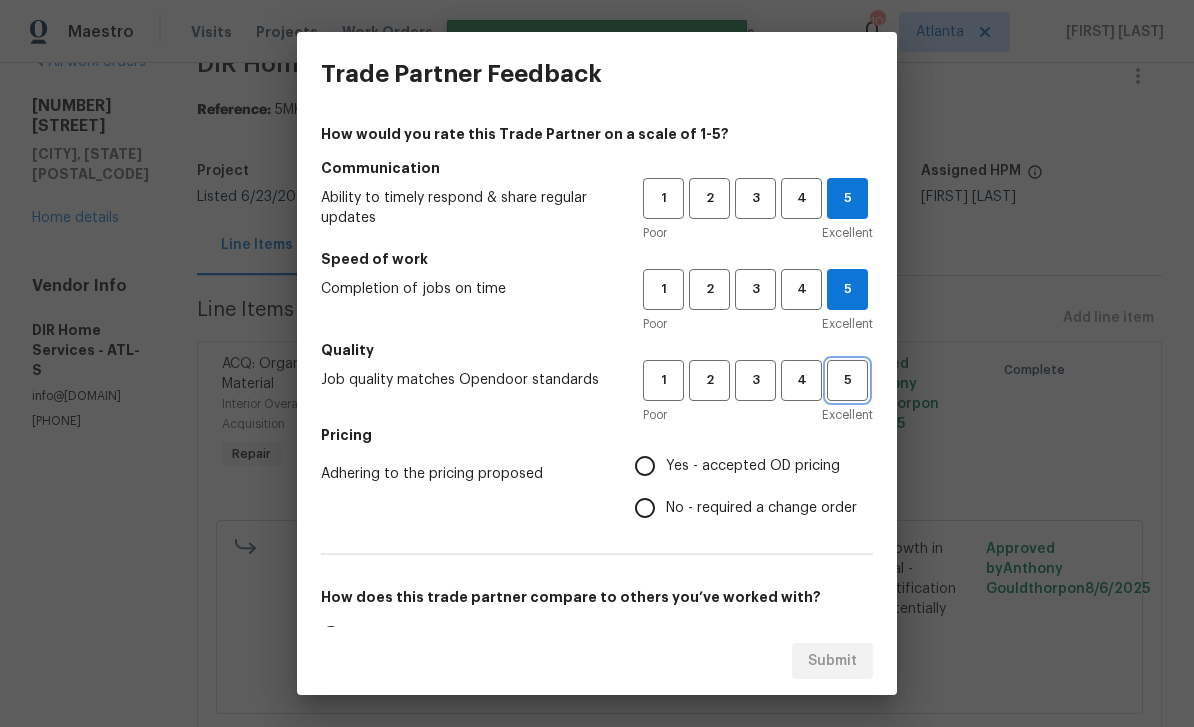 click on "5" at bounding box center [847, 380] 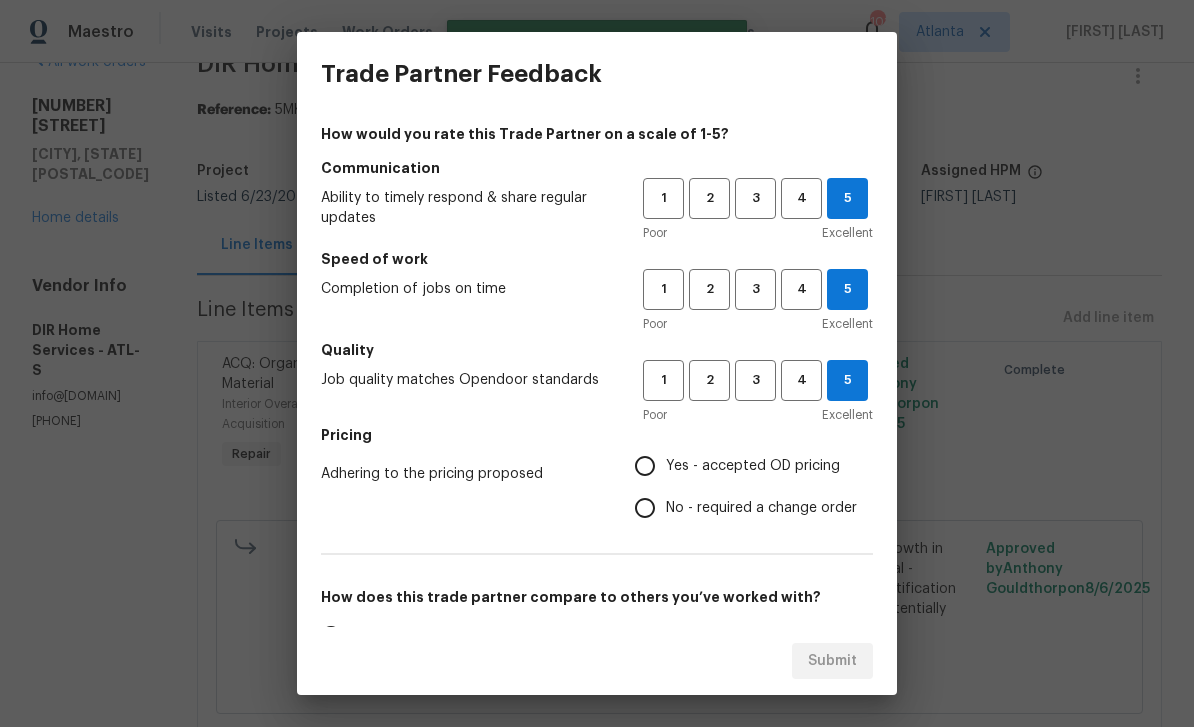 click on "Yes - accepted OD pricing" at bounding box center [645, 466] 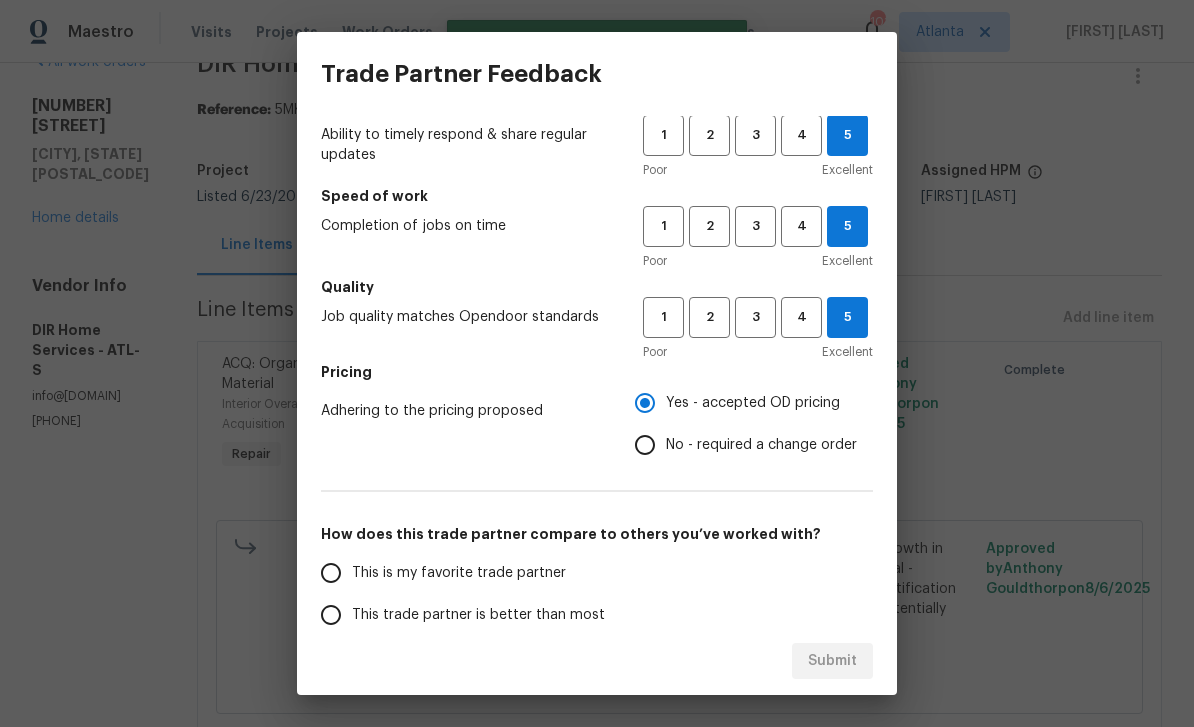 scroll, scrollTop: 91, scrollLeft: 0, axis: vertical 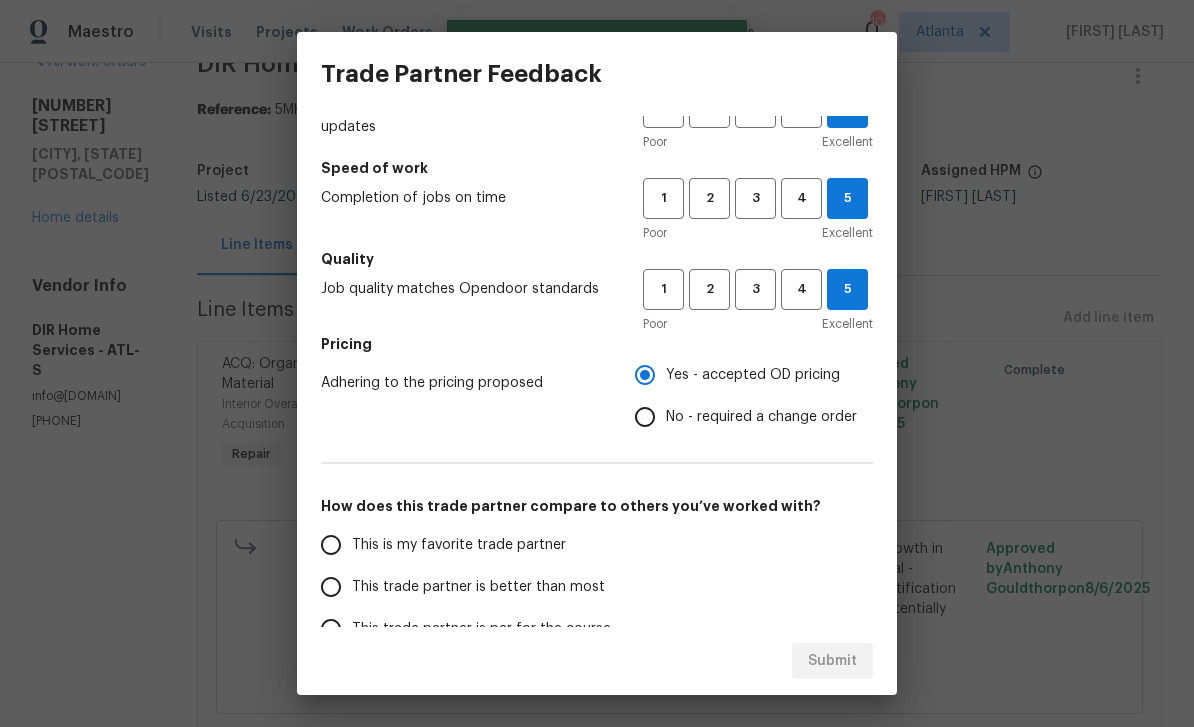 click on "This is my favorite trade partner" at bounding box center [331, 545] 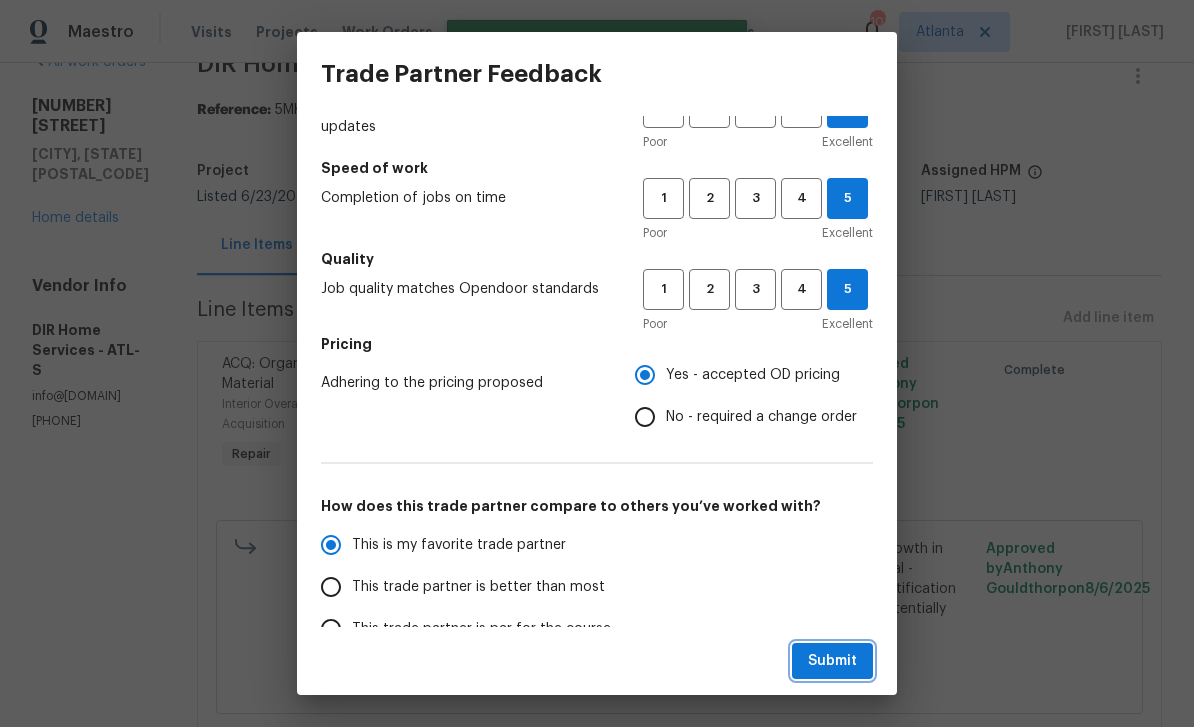 click on "Submit" at bounding box center [832, 661] 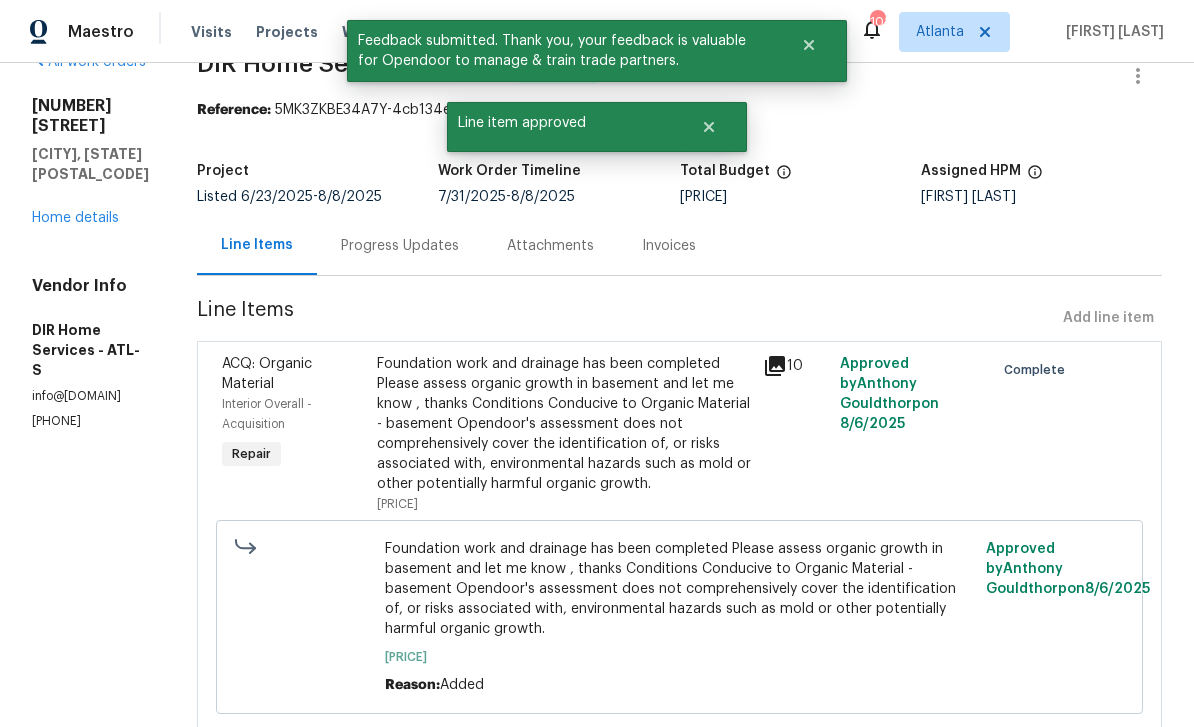click on "Home details" at bounding box center (75, 218) 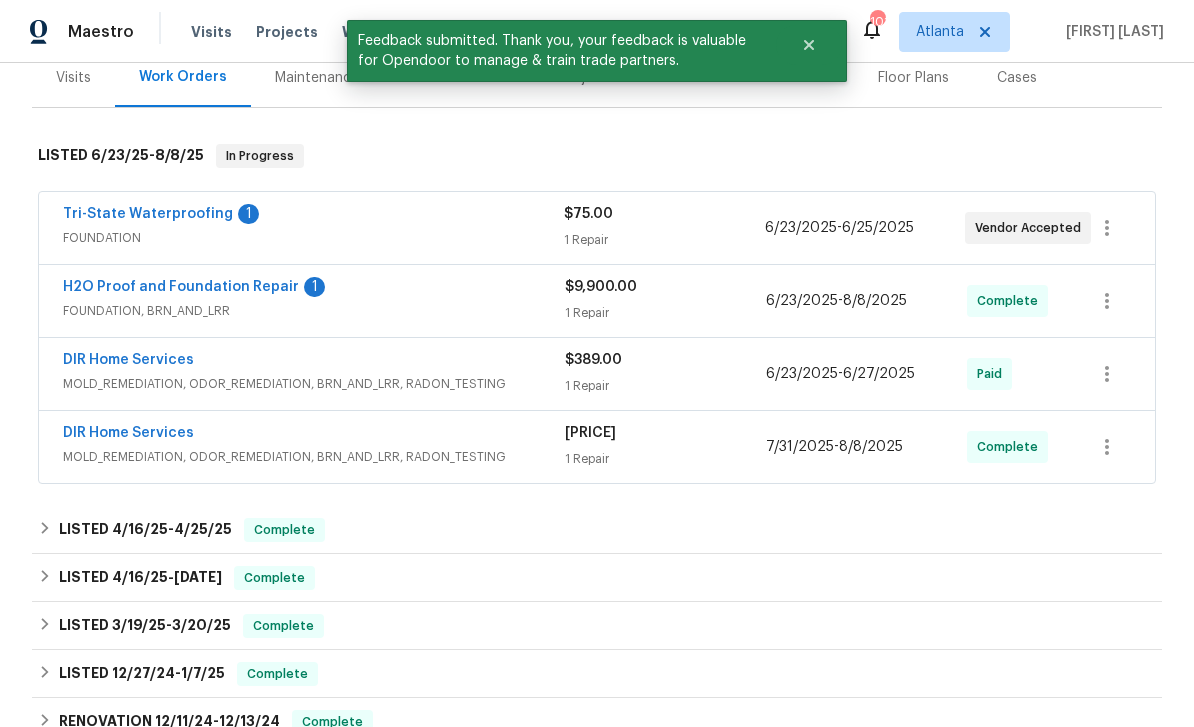 scroll, scrollTop: 274, scrollLeft: 0, axis: vertical 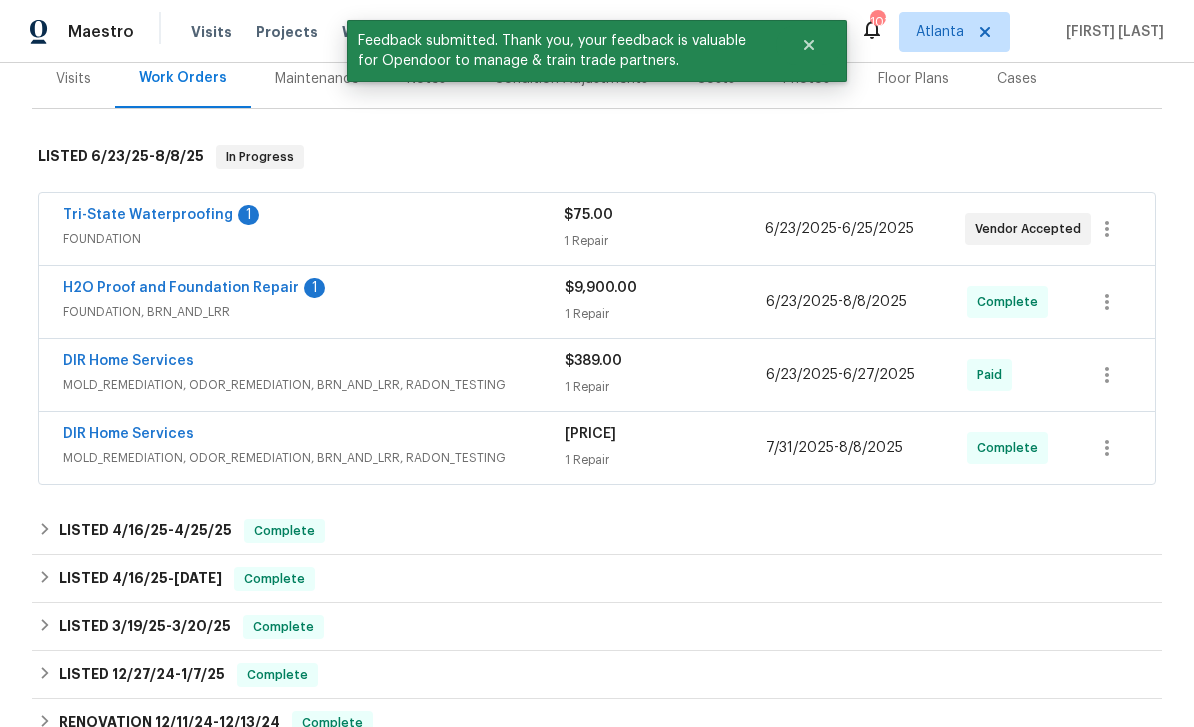 click on "Tri-State Waterproofing" at bounding box center (148, 215) 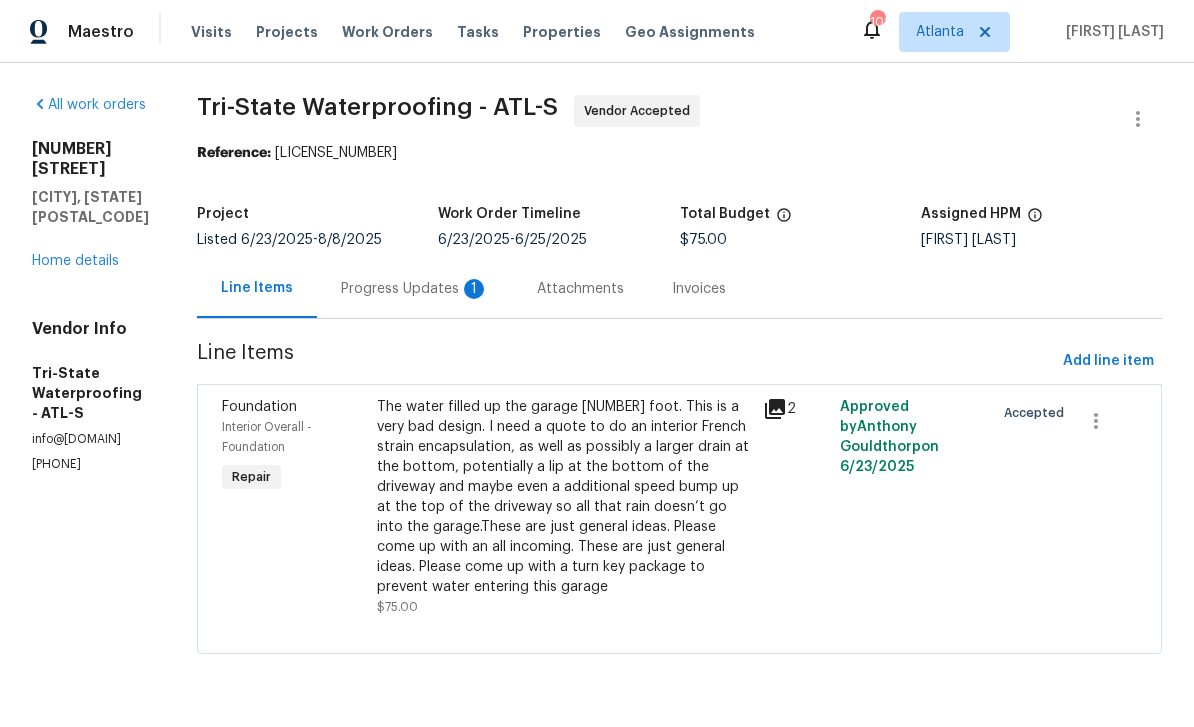 click on "1" at bounding box center [474, 289] 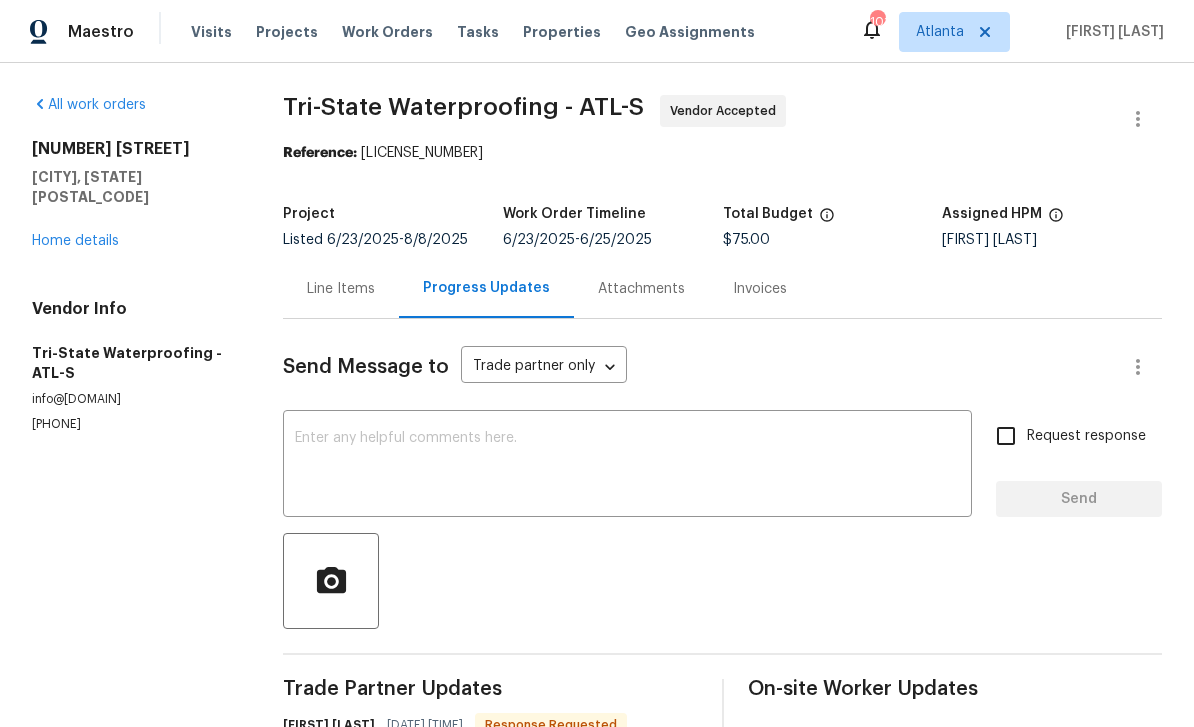 scroll, scrollTop: 64, scrollLeft: 0, axis: vertical 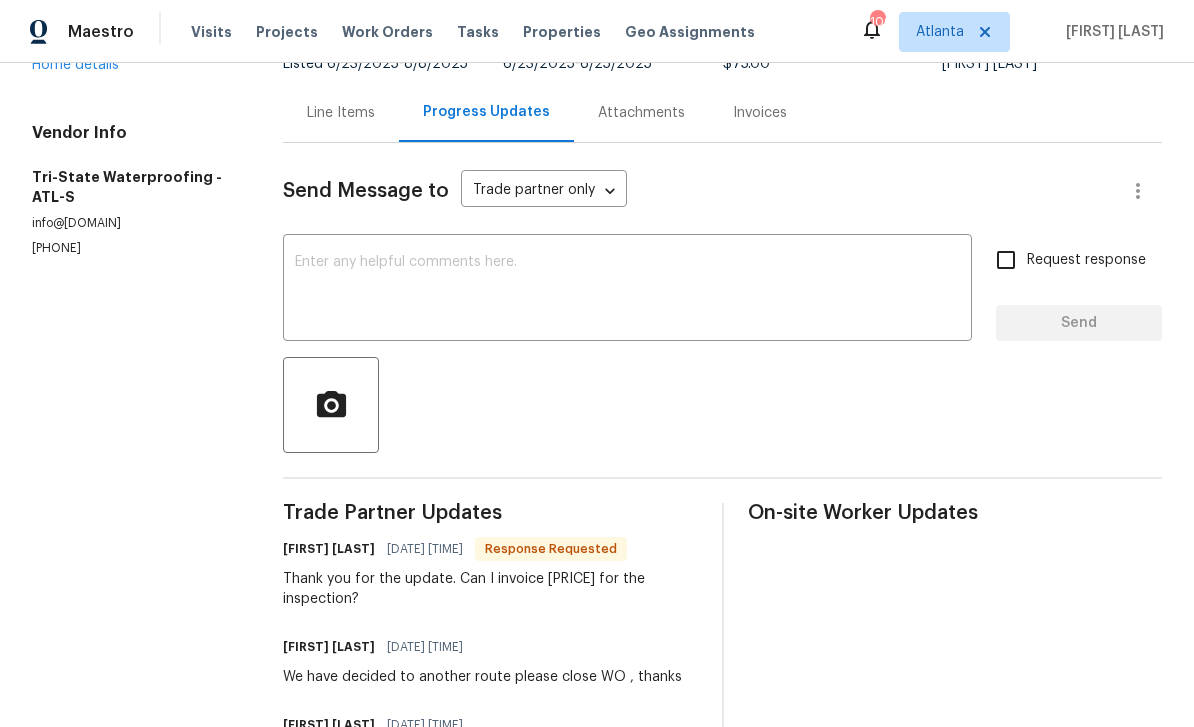 click on "x ​" at bounding box center (627, 290) 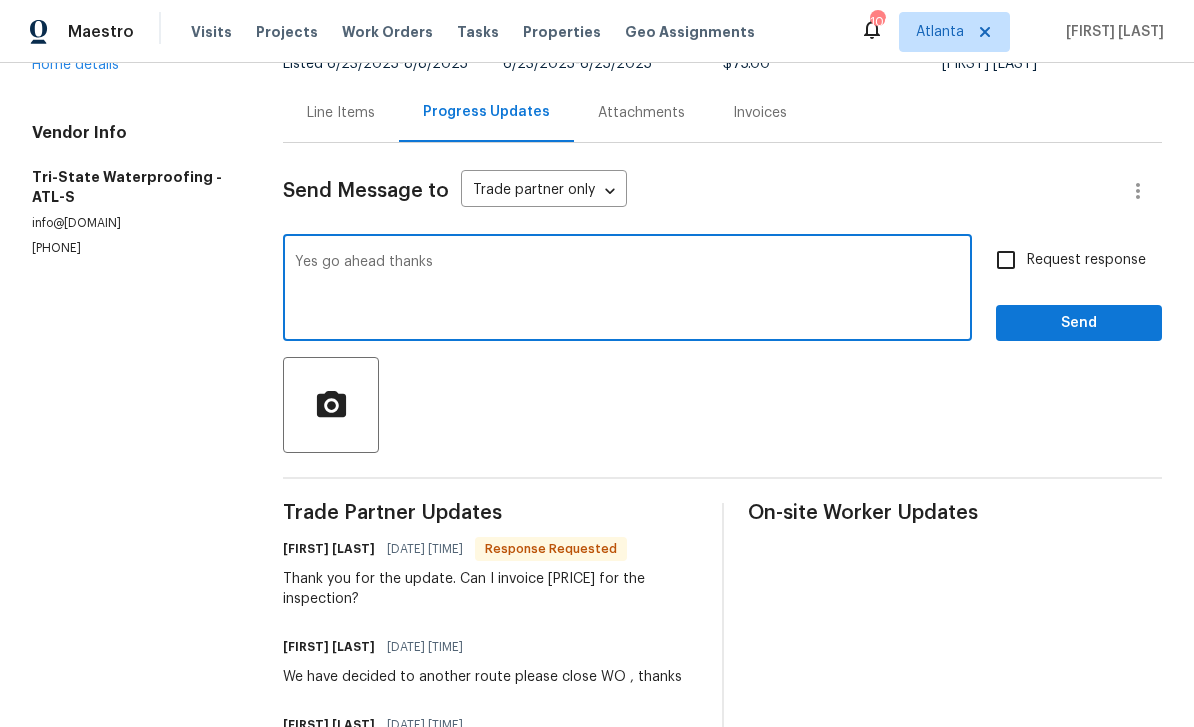 type on "Yes go ahead thanks" 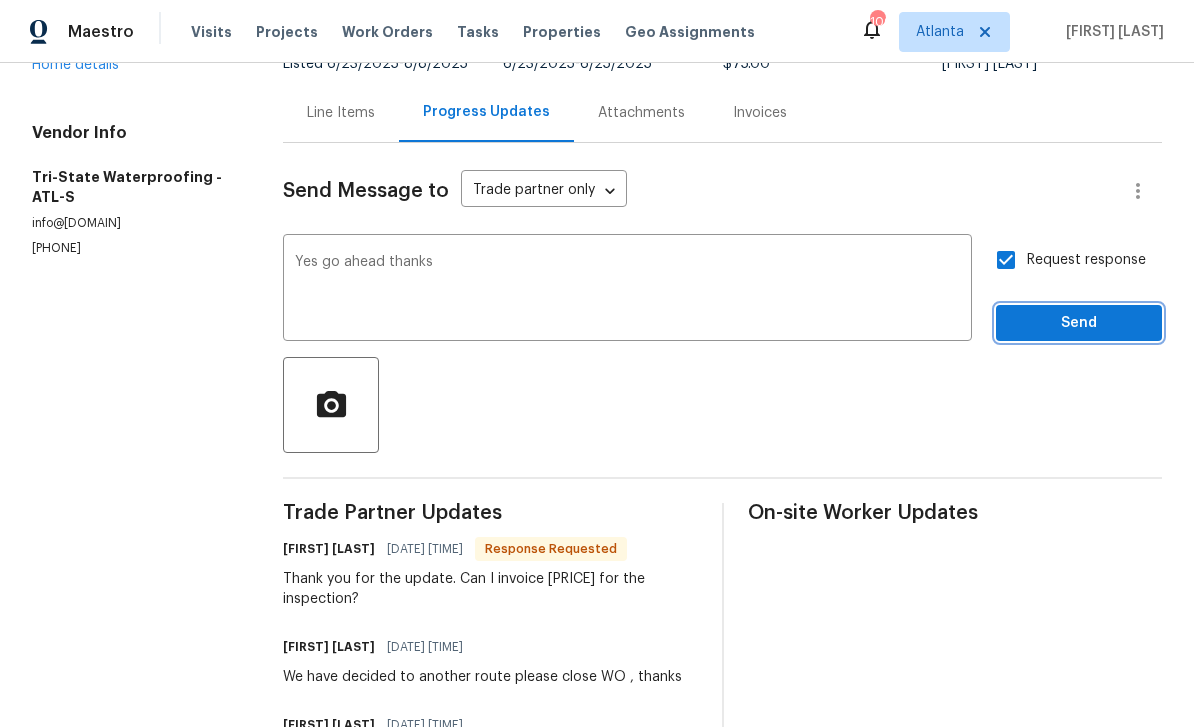 click on "Send" at bounding box center [1079, 323] 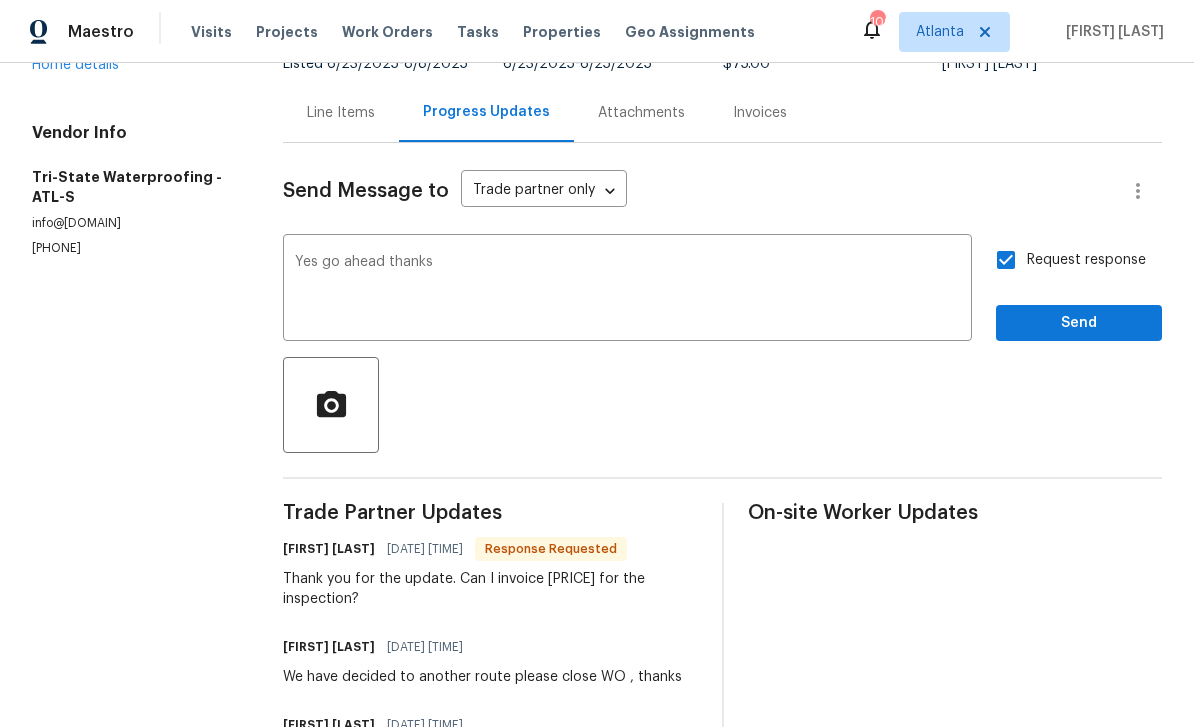 scroll, scrollTop: 21, scrollLeft: 0, axis: vertical 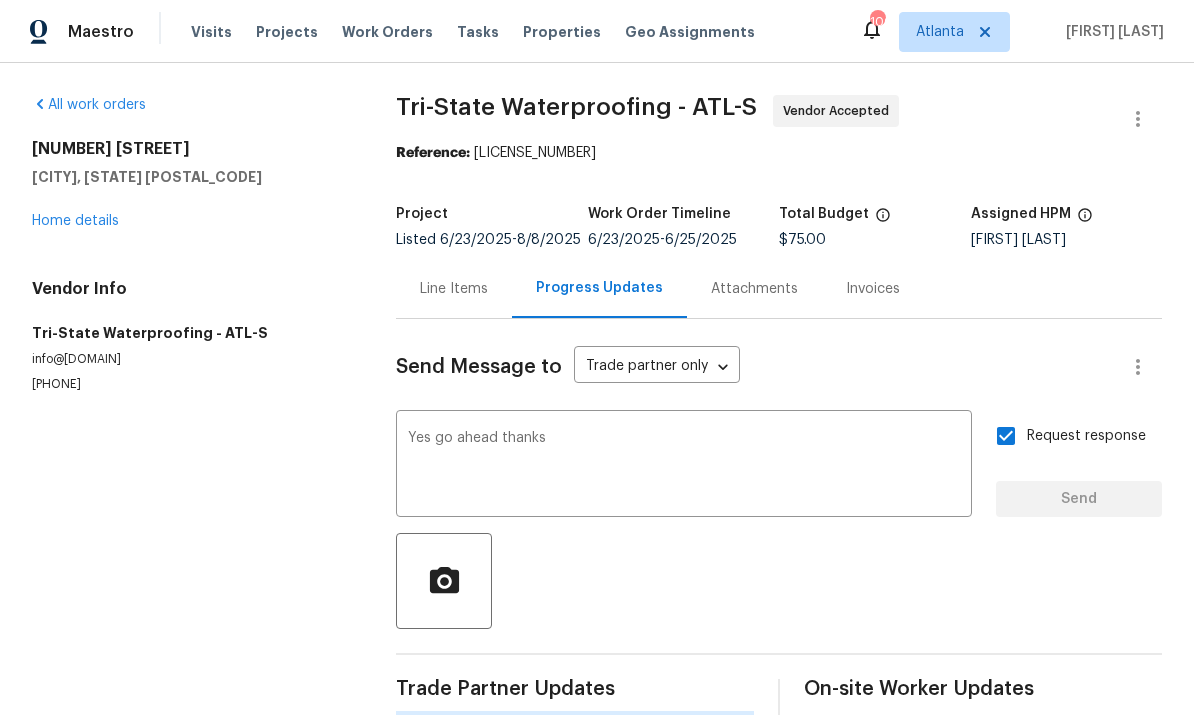 type 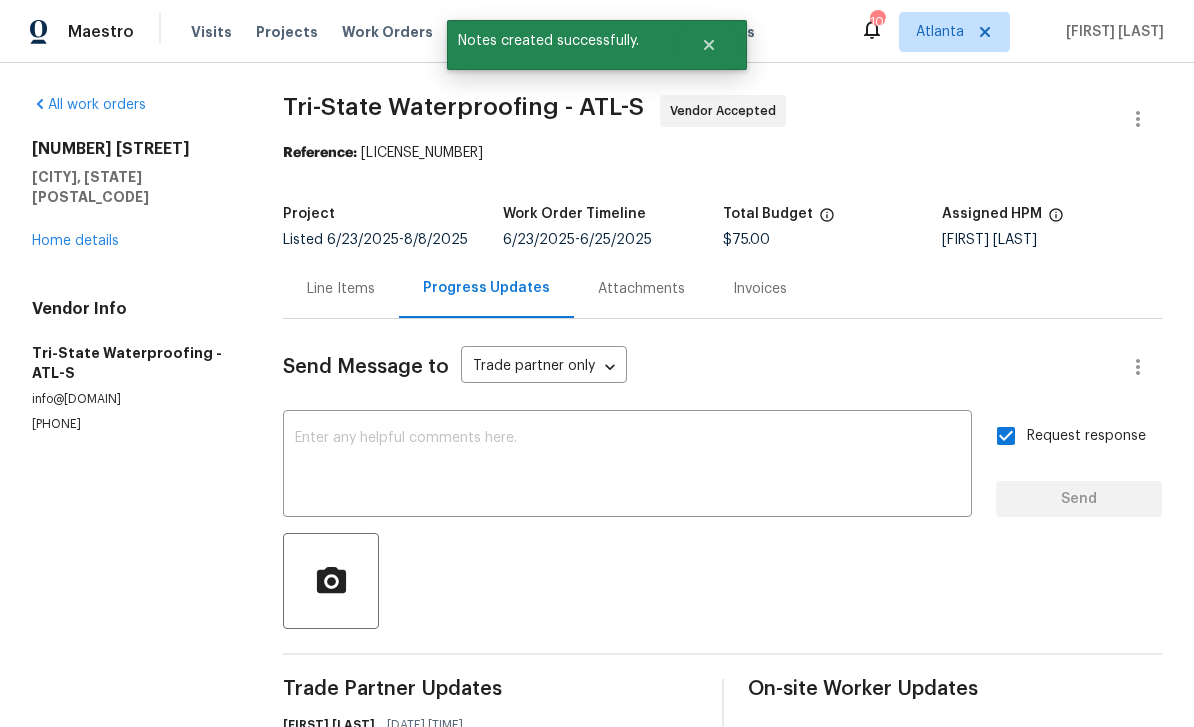 click on "Line Items" at bounding box center [341, 289] 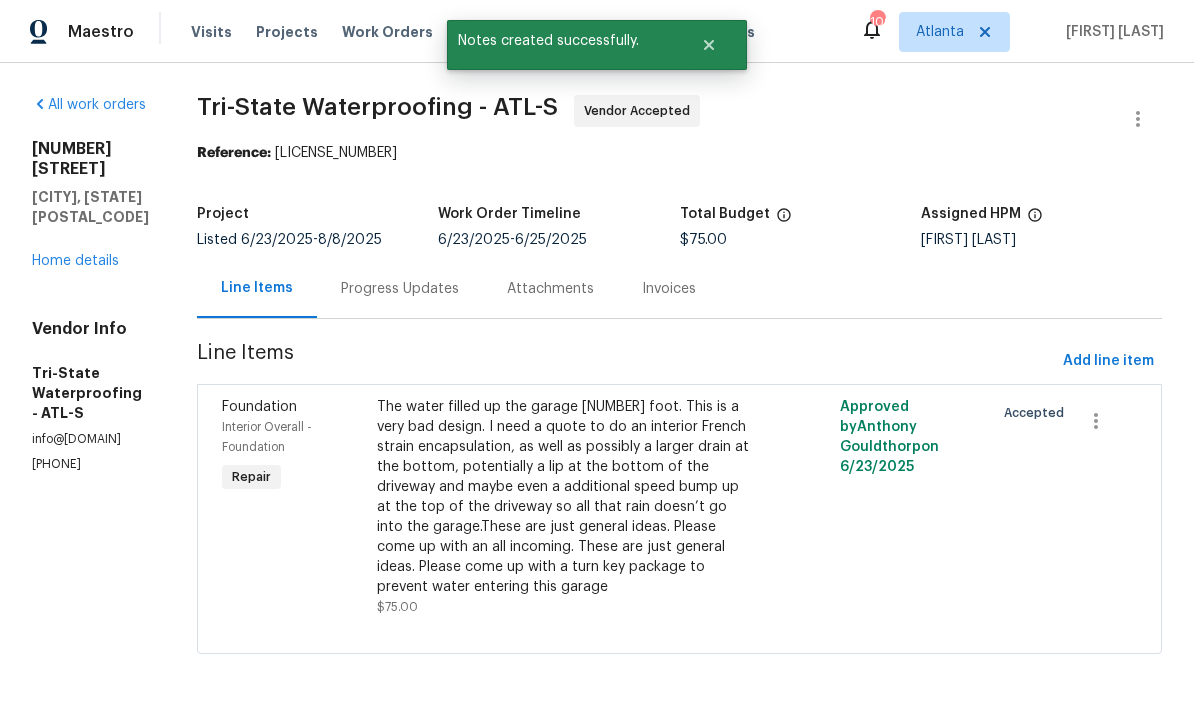 scroll, scrollTop: 0, scrollLeft: 0, axis: both 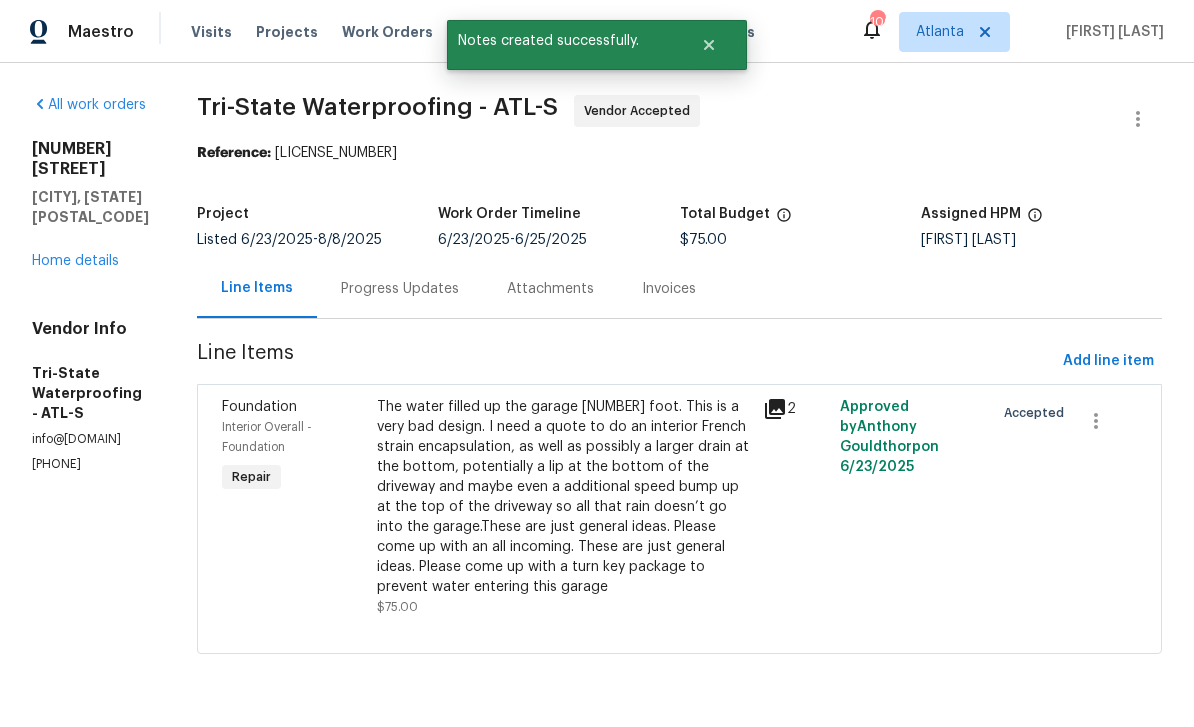click on "Home details" at bounding box center (75, 261) 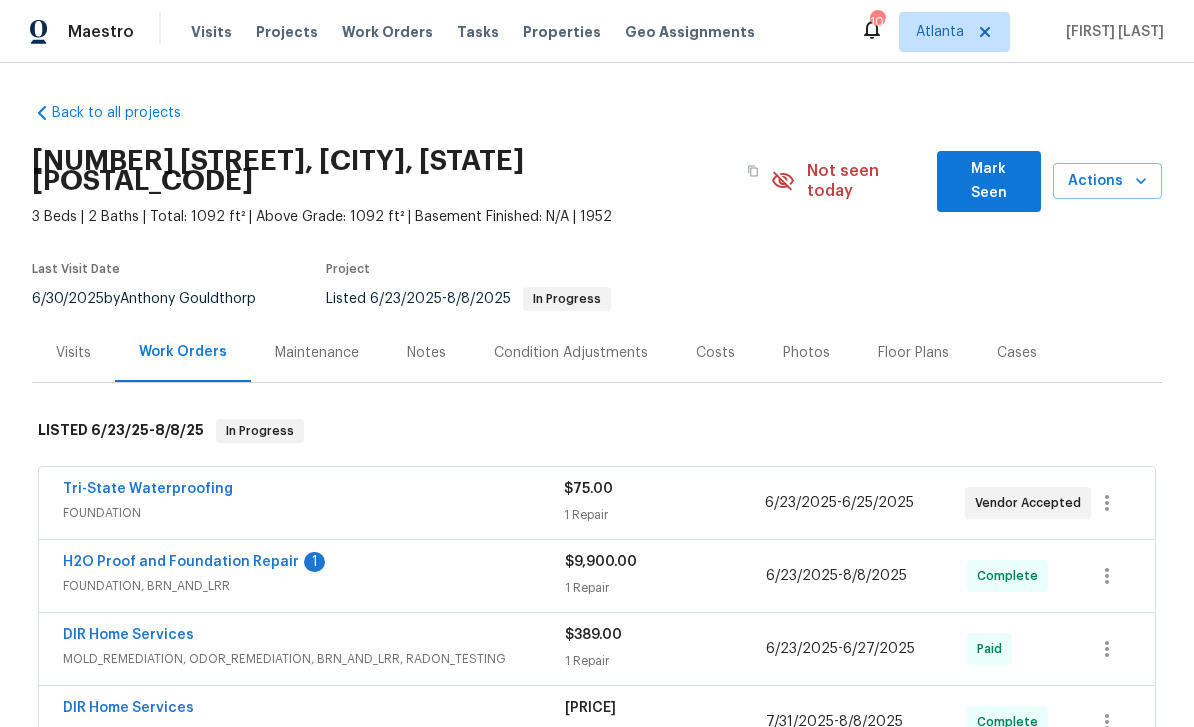 scroll, scrollTop: 0, scrollLeft: 0, axis: both 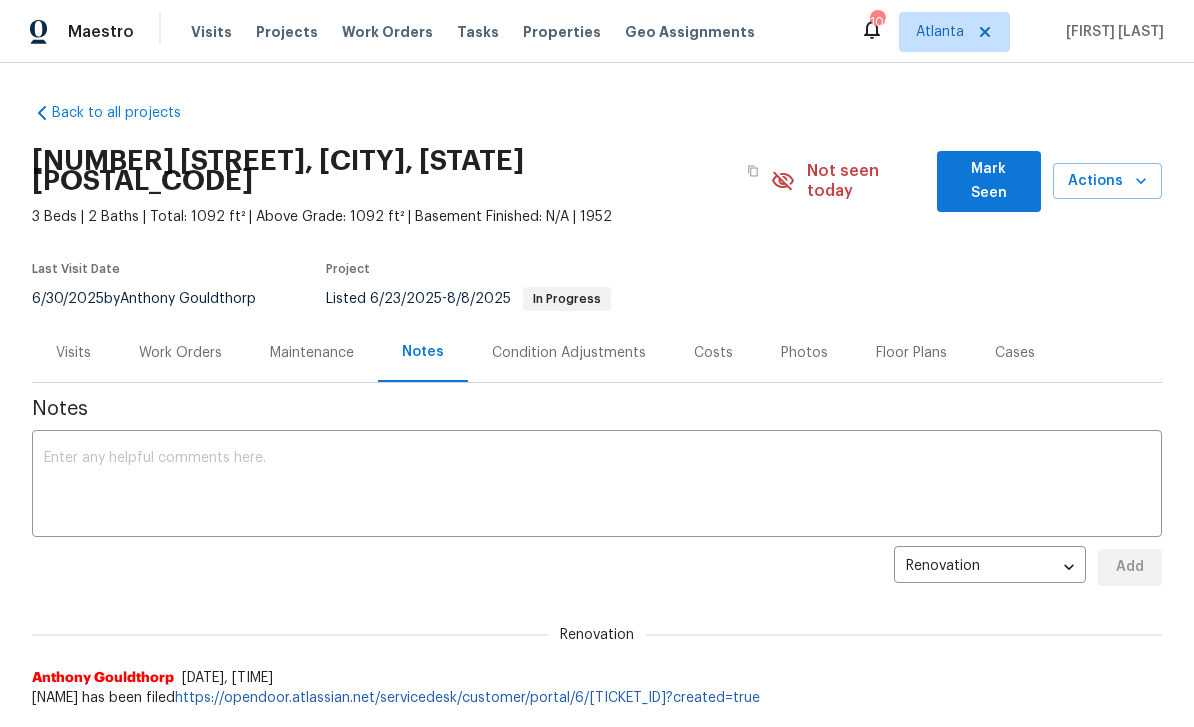 click at bounding box center [597, 486] 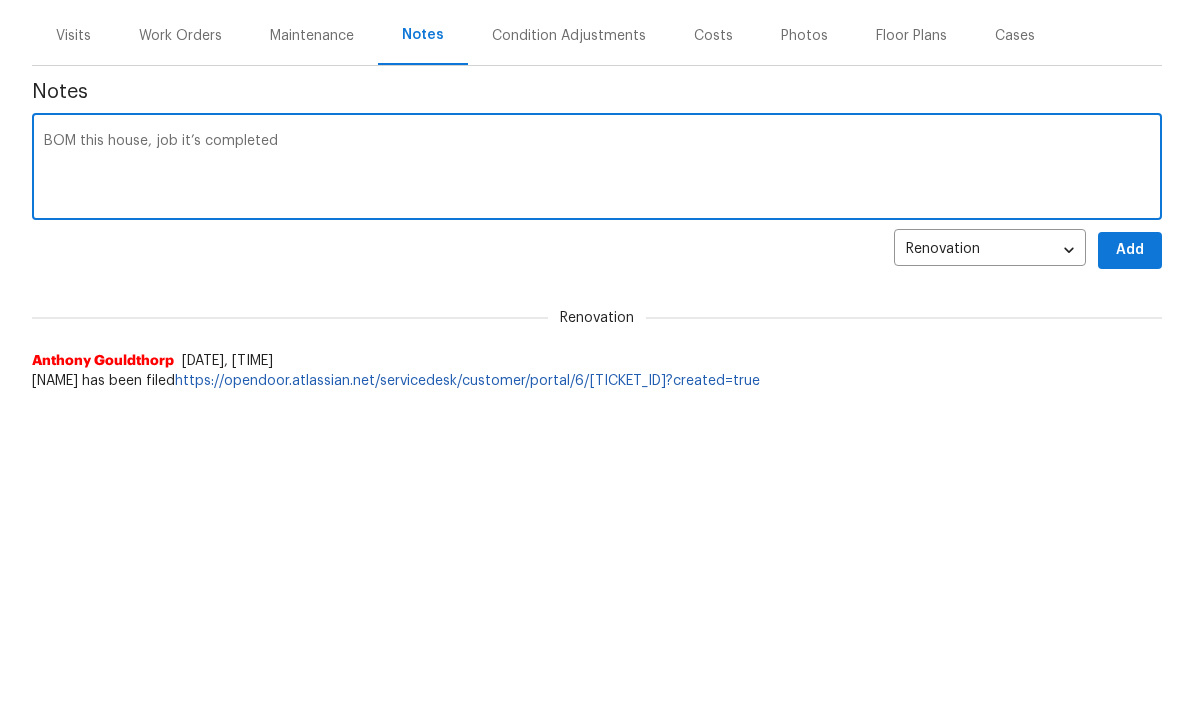 type on "BOM this house, job it’s completed" 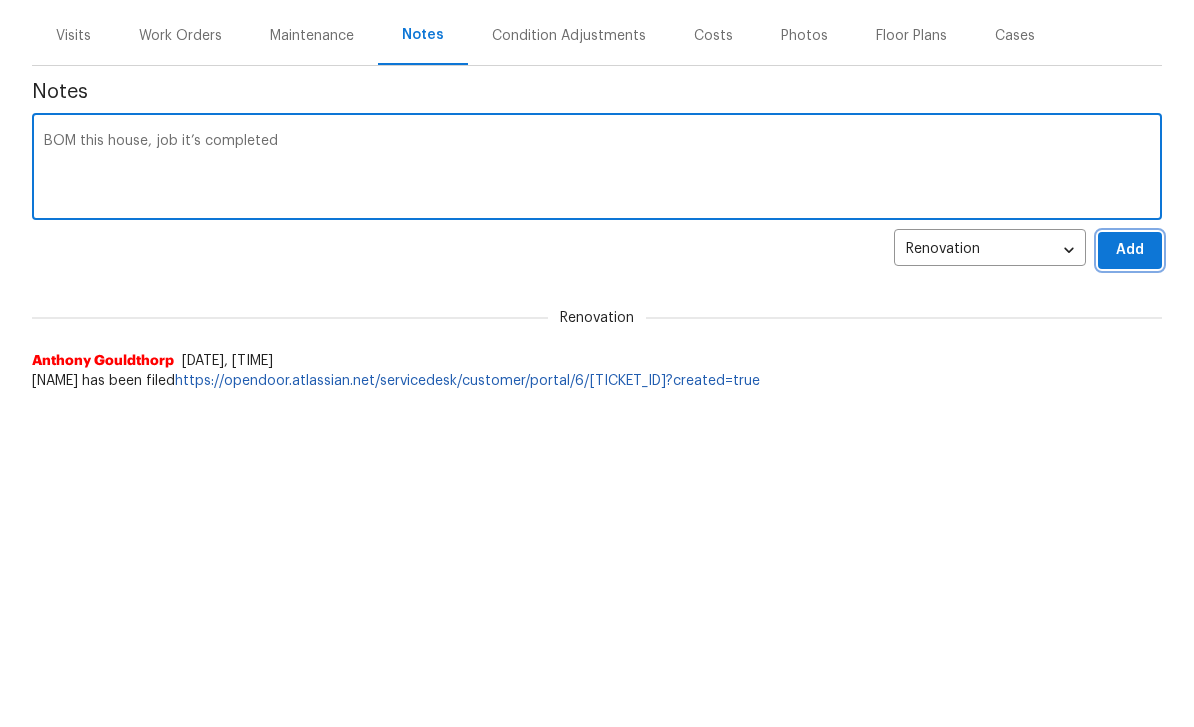 click on "Add" at bounding box center [1130, 567] 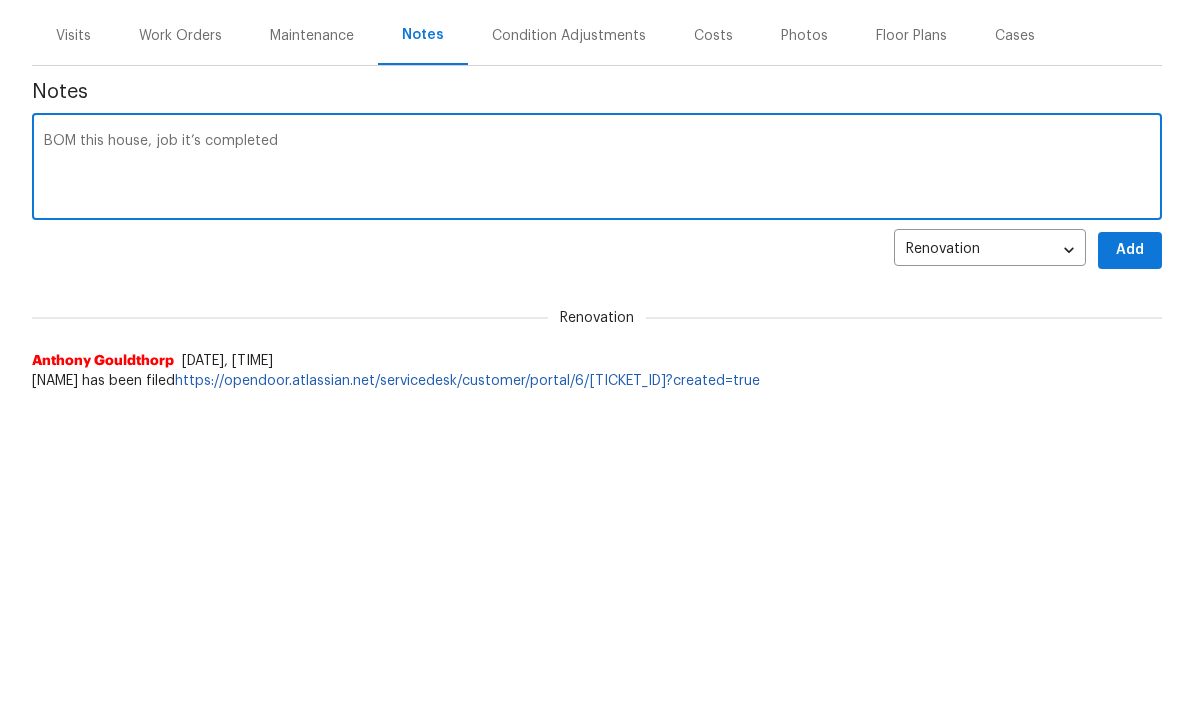 scroll, scrollTop: 317, scrollLeft: 0, axis: vertical 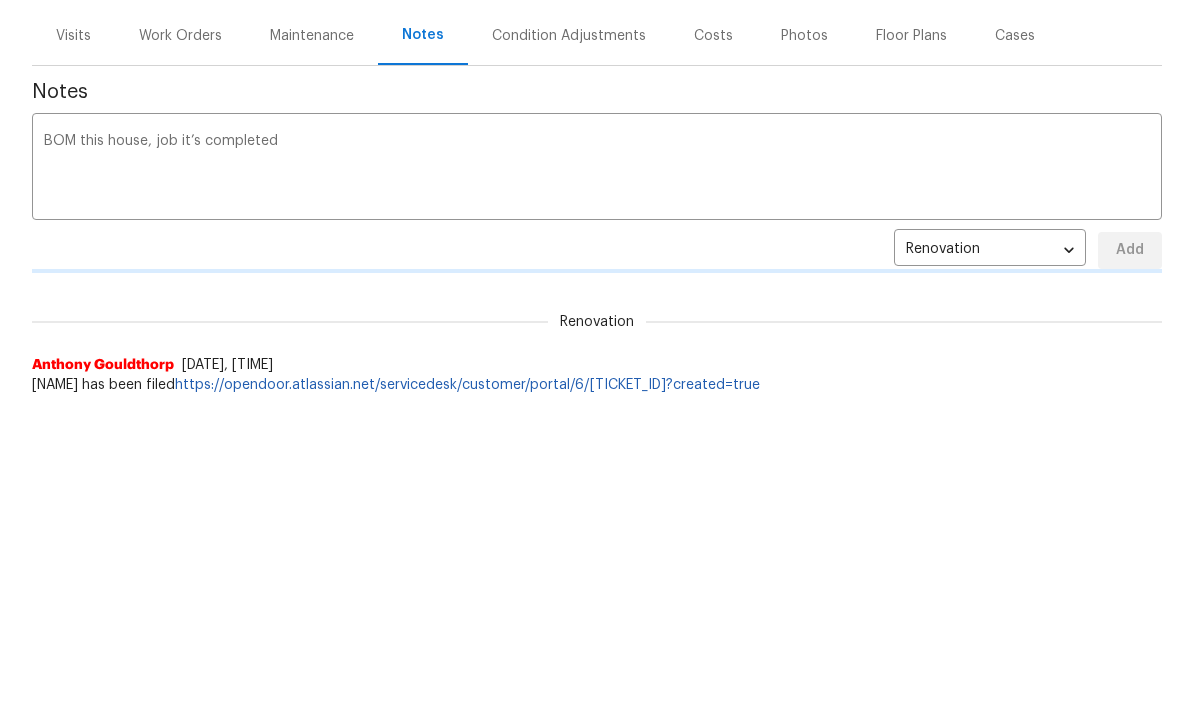 type 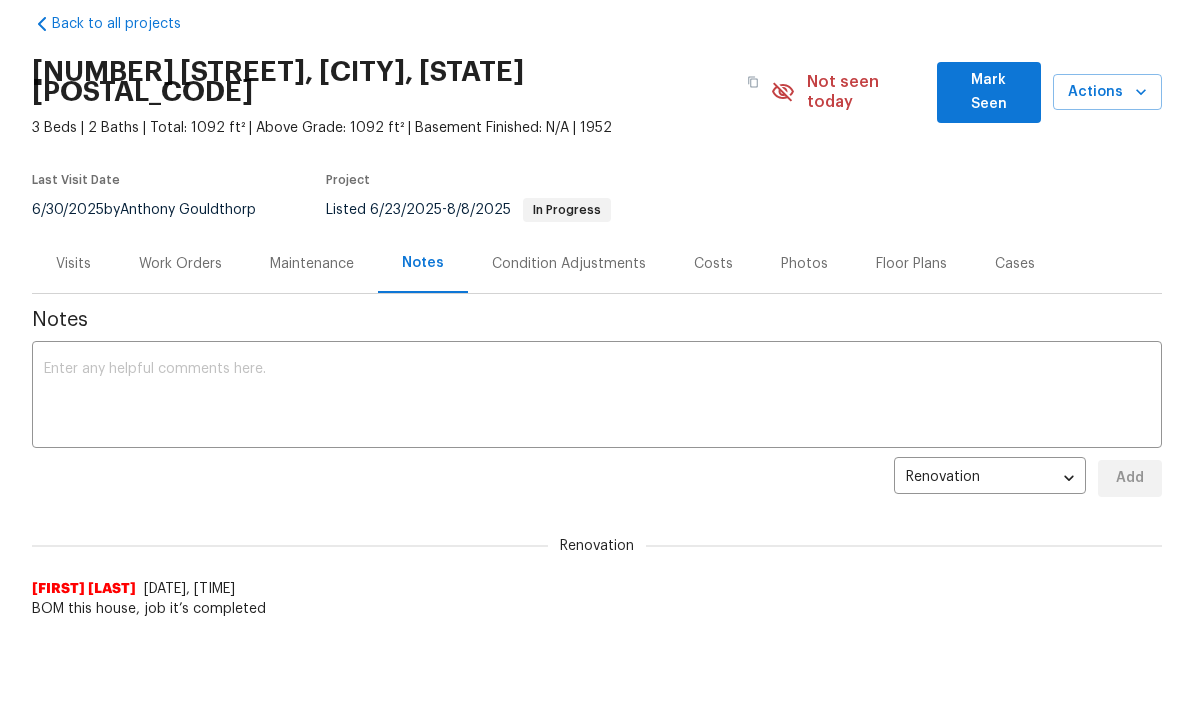 scroll, scrollTop: 0, scrollLeft: 0, axis: both 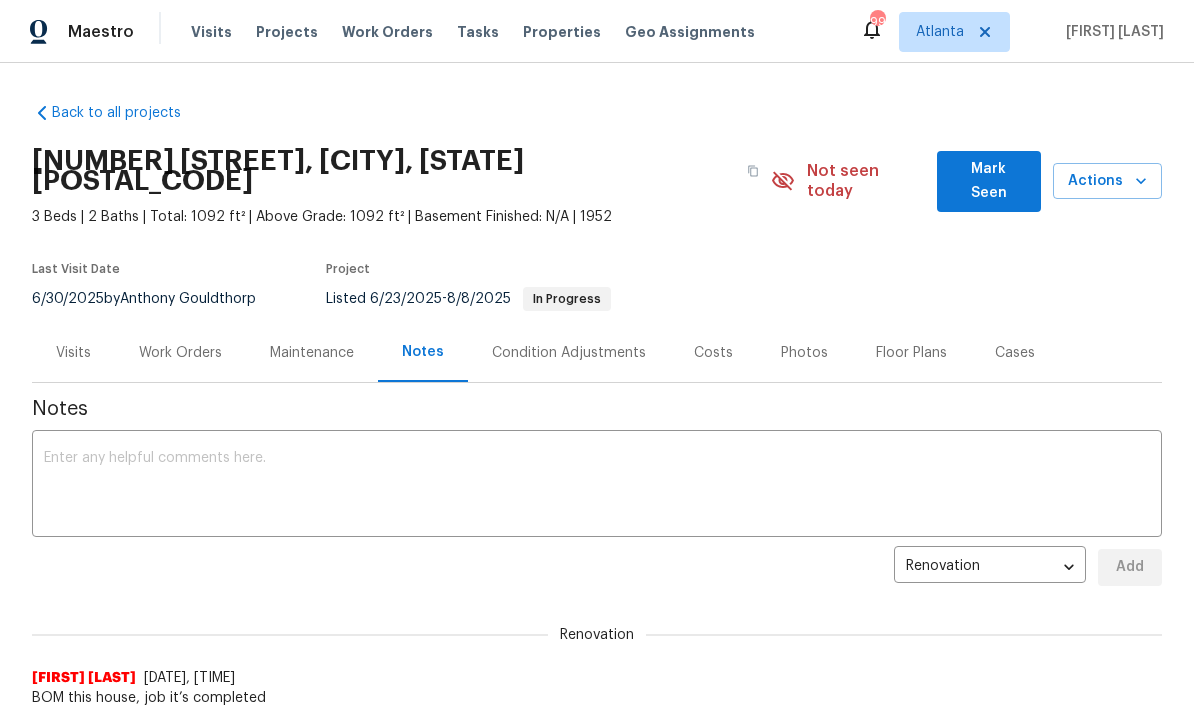 click on "Work Orders" at bounding box center [387, 32] 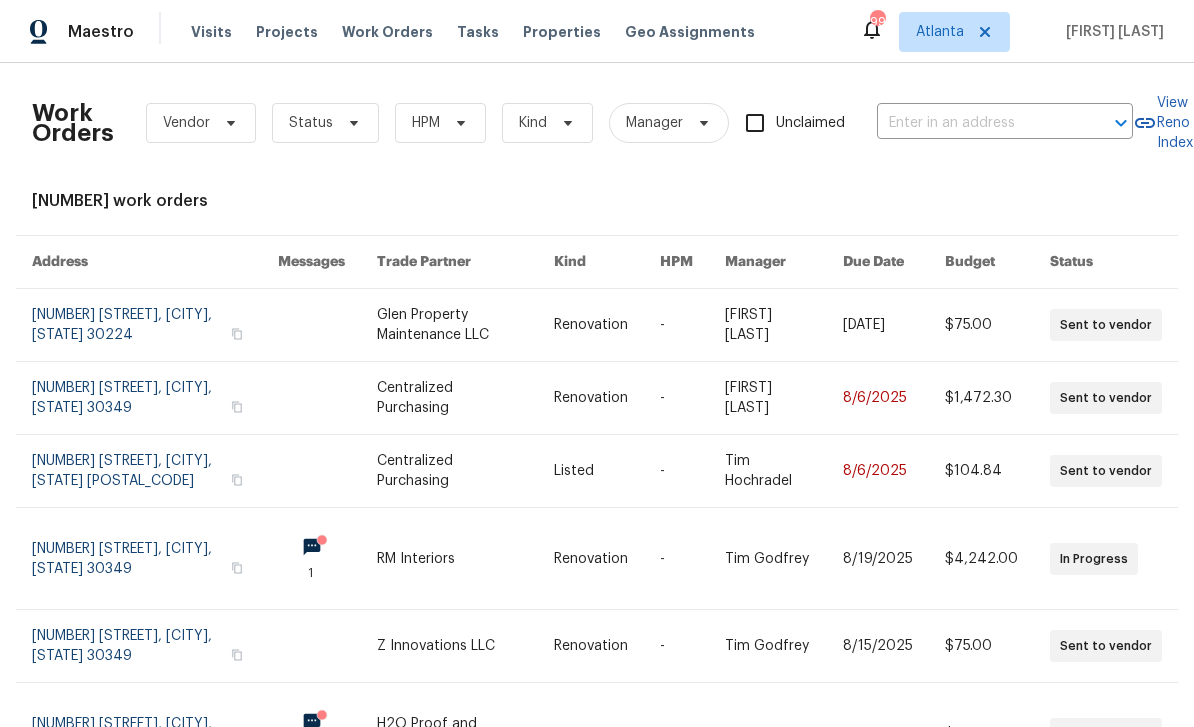 click at bounding box center [977, 123] 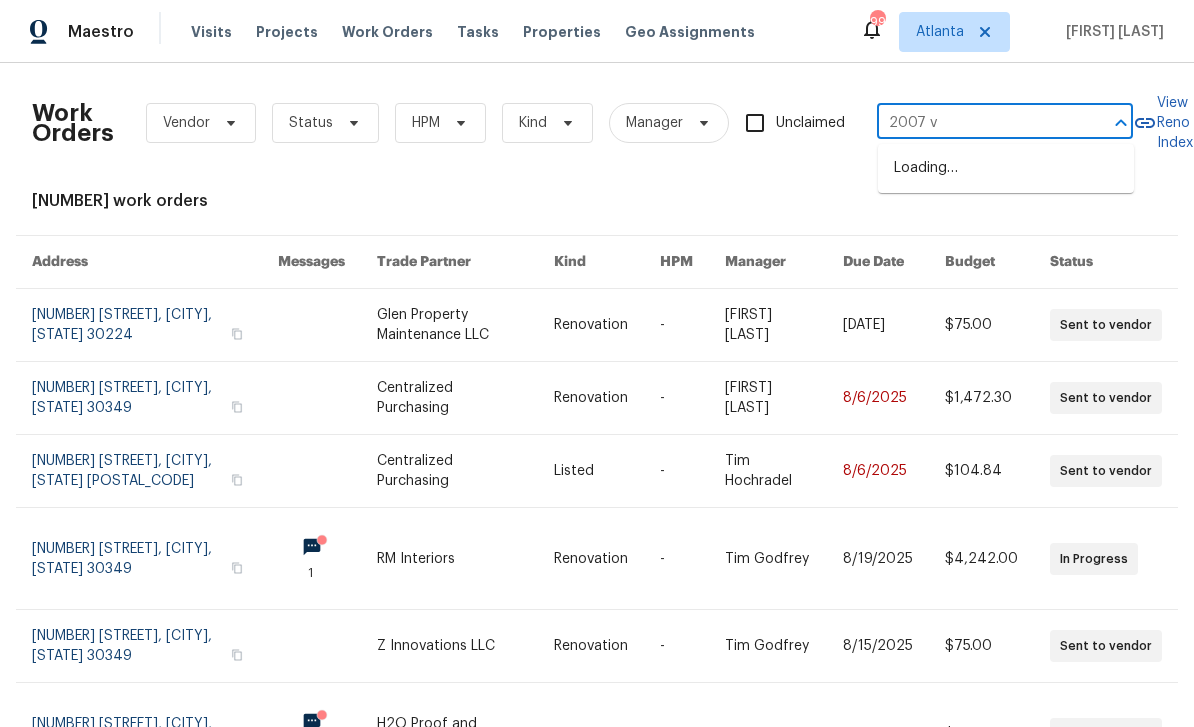 type on "[NUMBER] va" 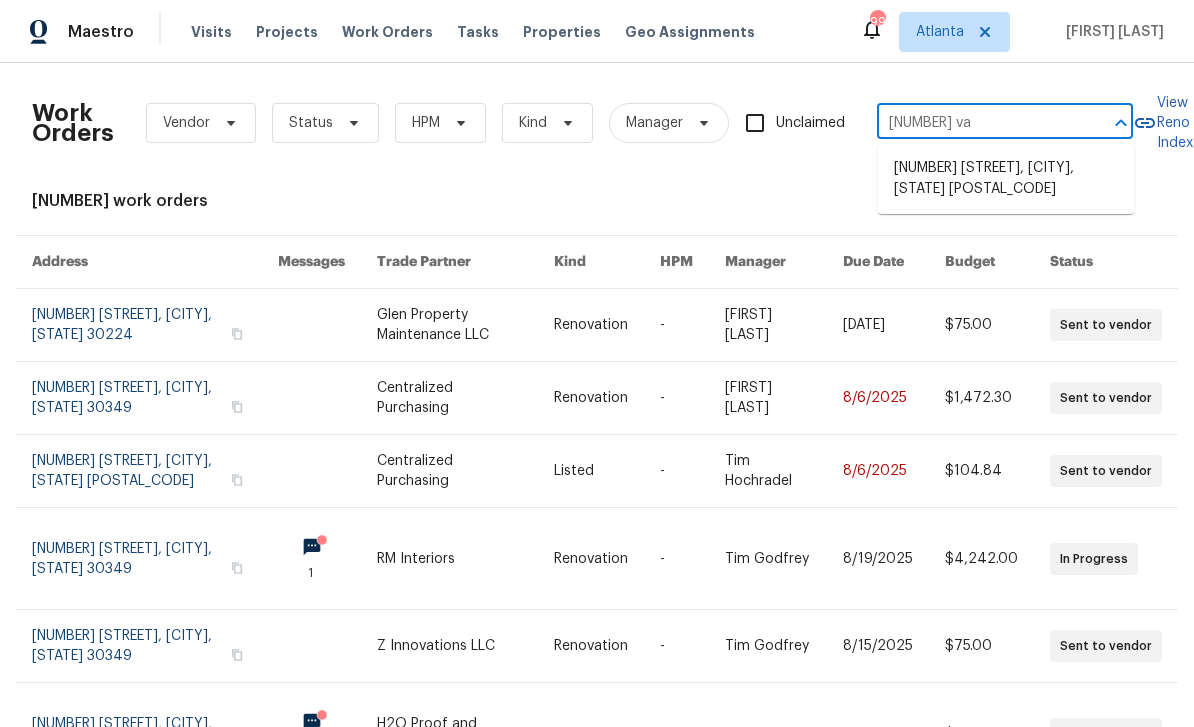 click on "[NUMBER] [STREET], [CITY], [STATE] [POSTAL_CODE]" at bounding box center [1006, 179] 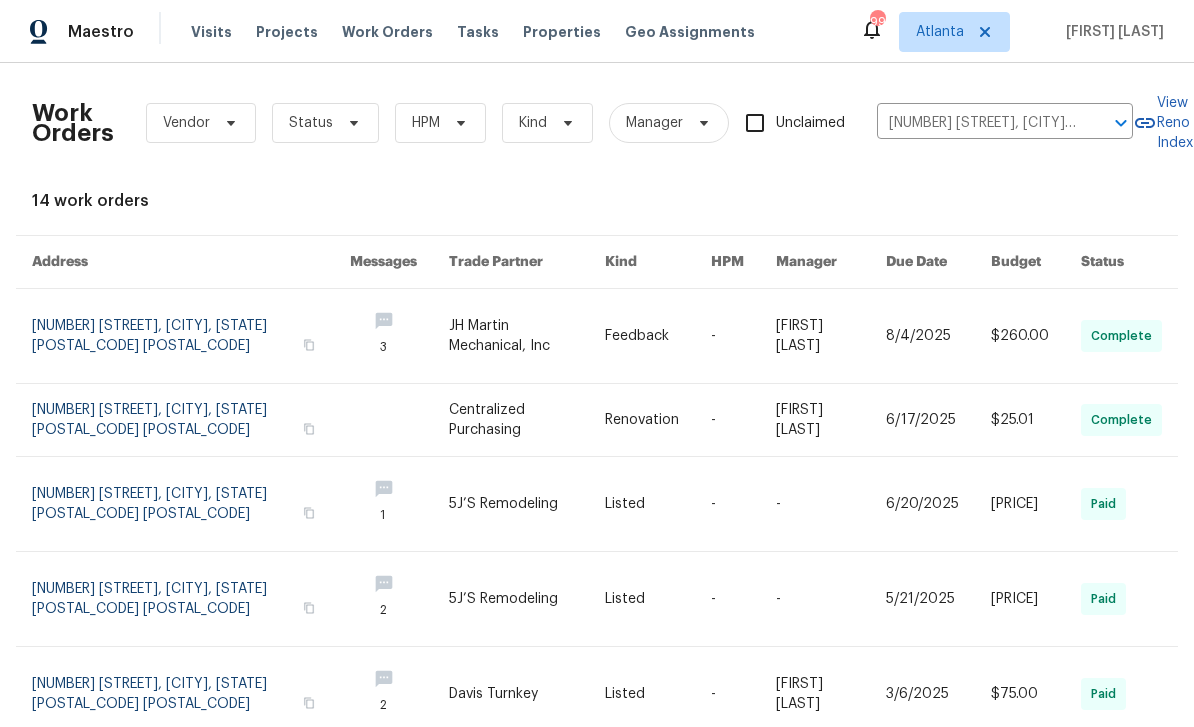 click at bounding box center [191, 336] 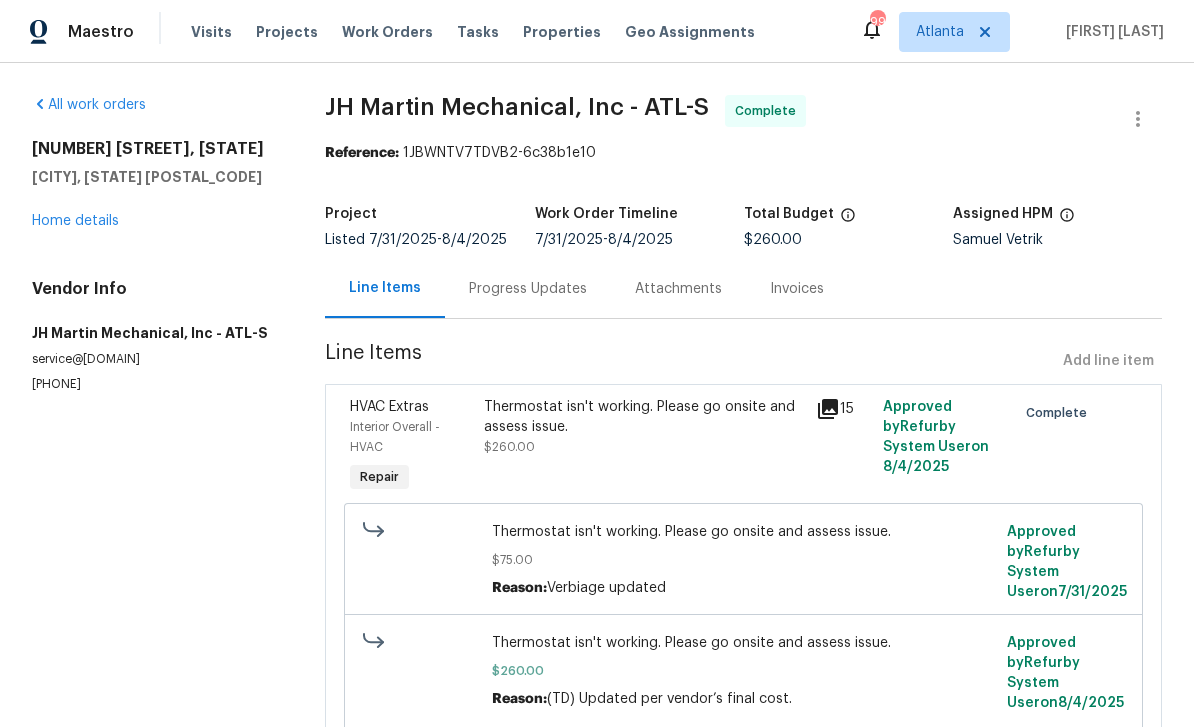 click on "Home details" at bounding box center (75, 221) 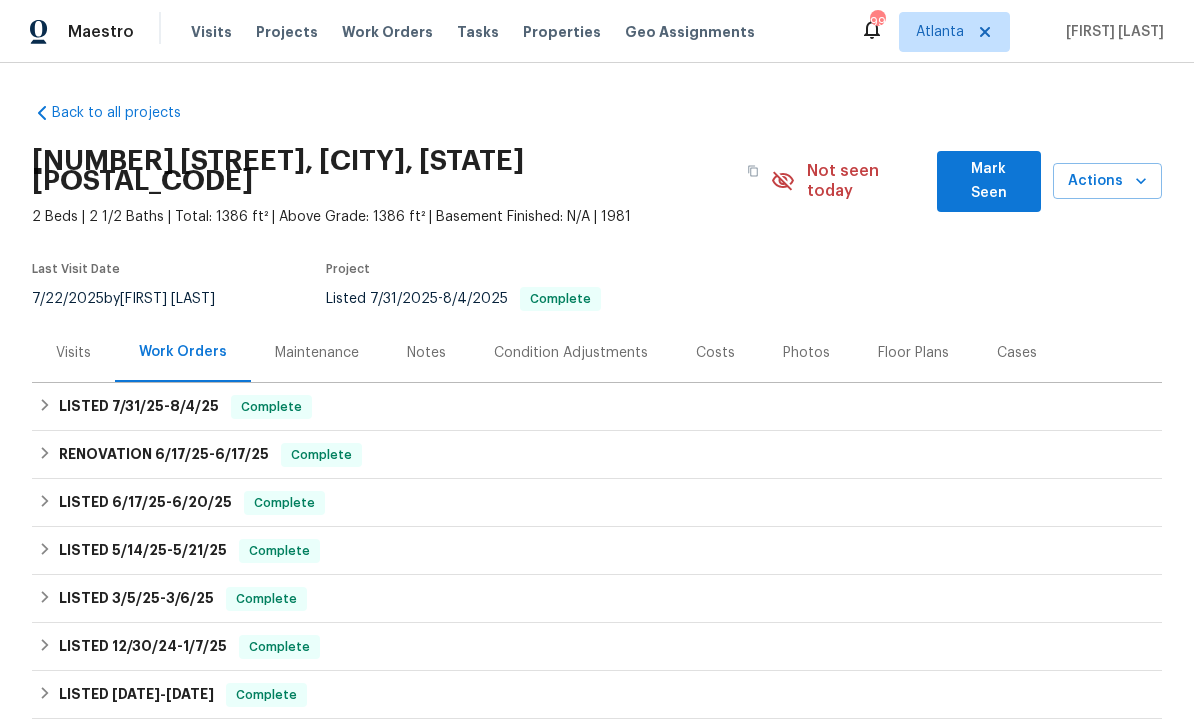 click on "Photos" at bounding box center (806, 353) 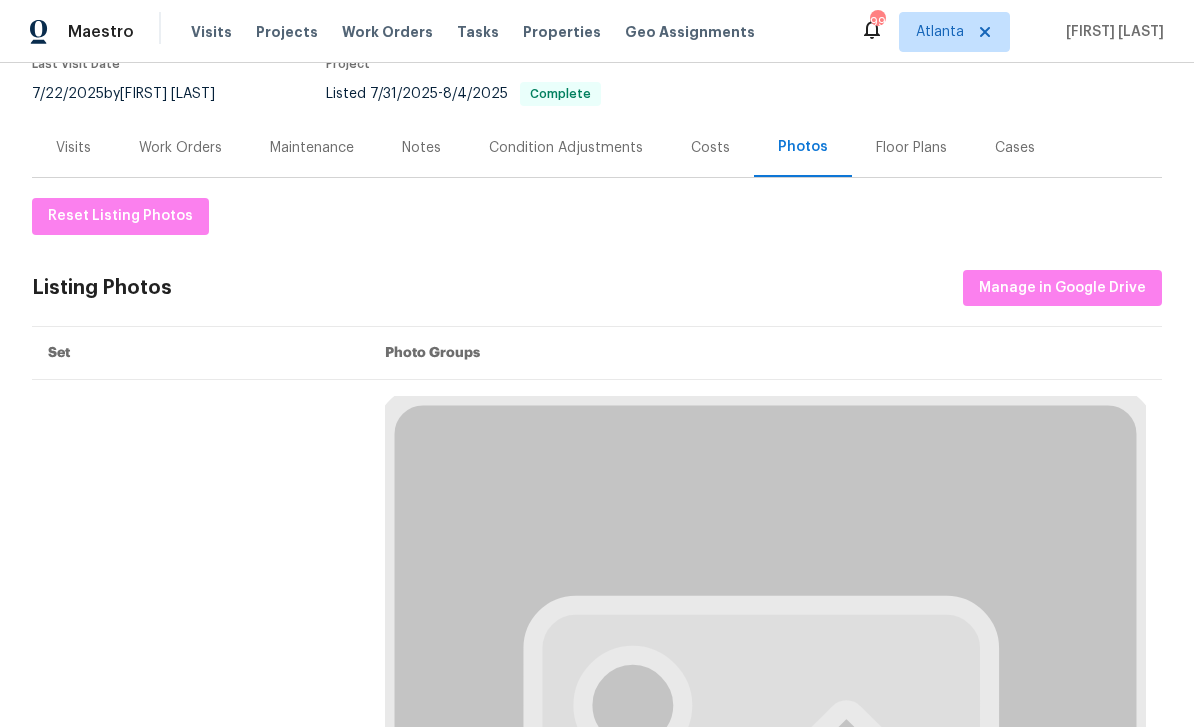 scroll, scrollTop: 192, scrollLeft: 0, axis: vertical 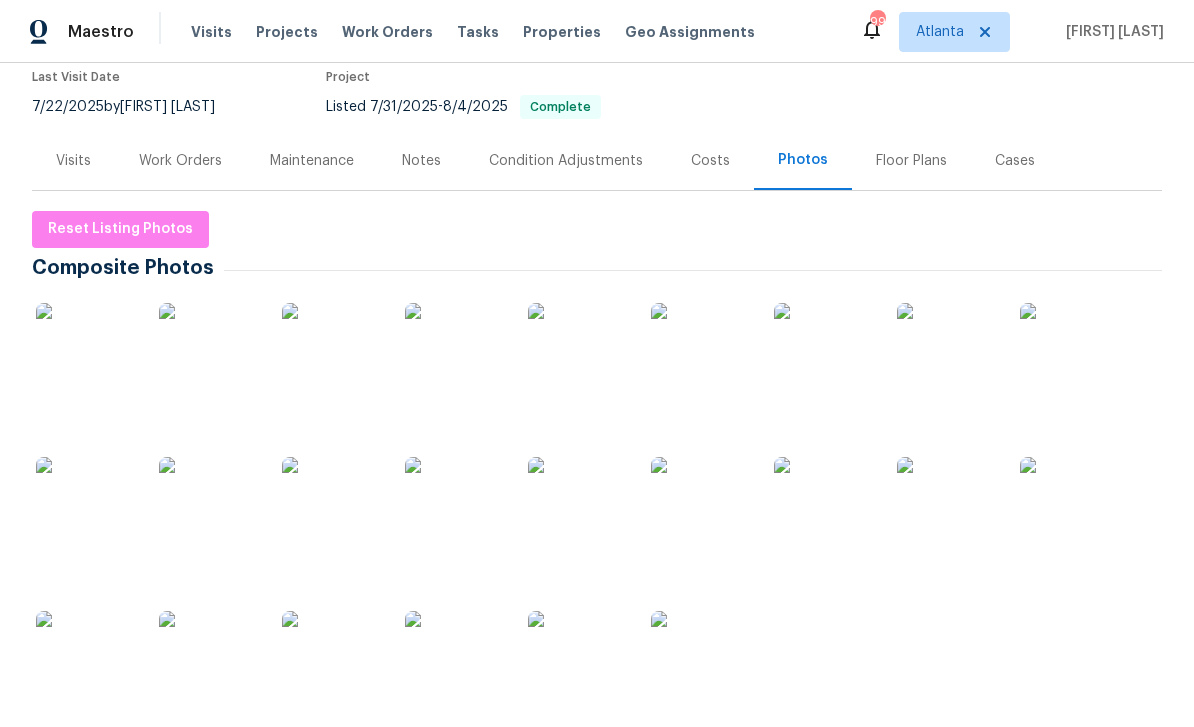 click at bounding box center (86, 507) 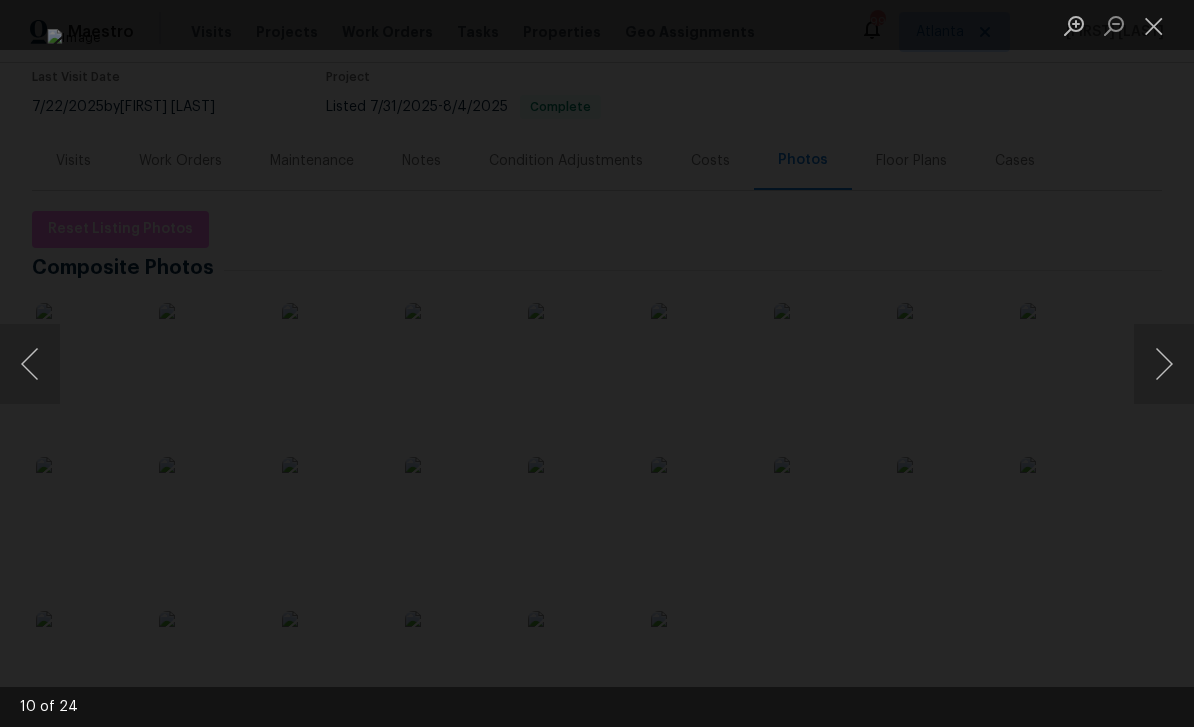 click at bounding box center [1164, 364] 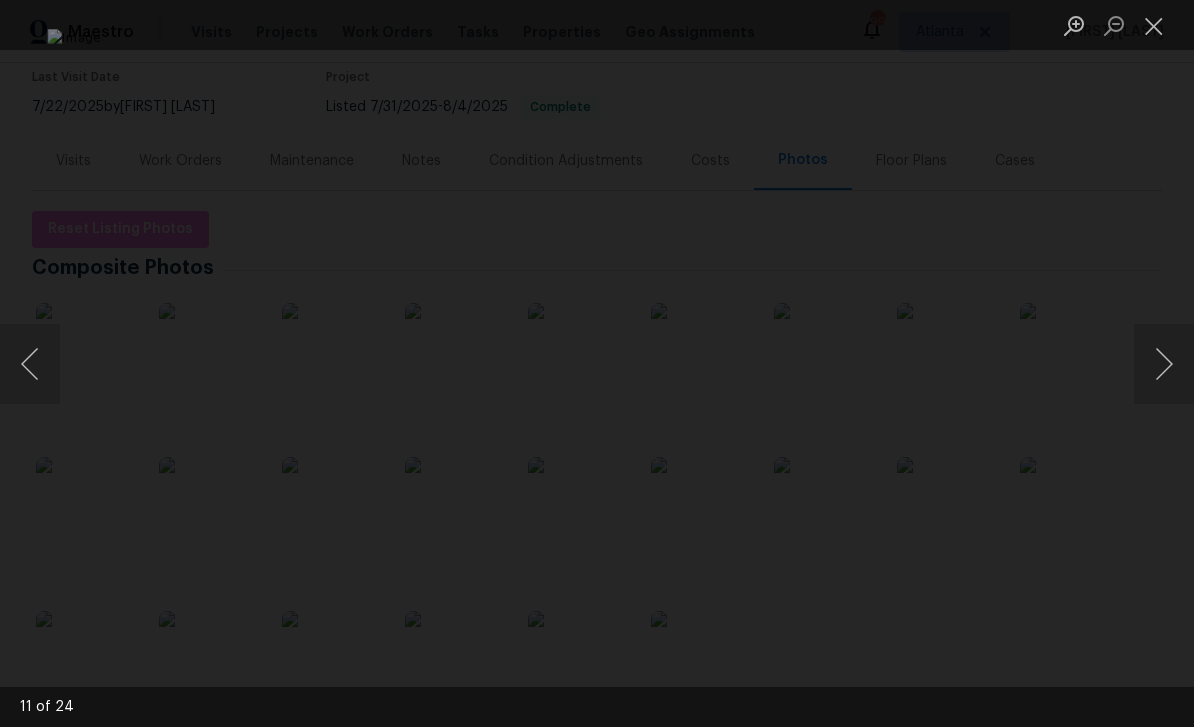 click at bounding box center (1164, 364) 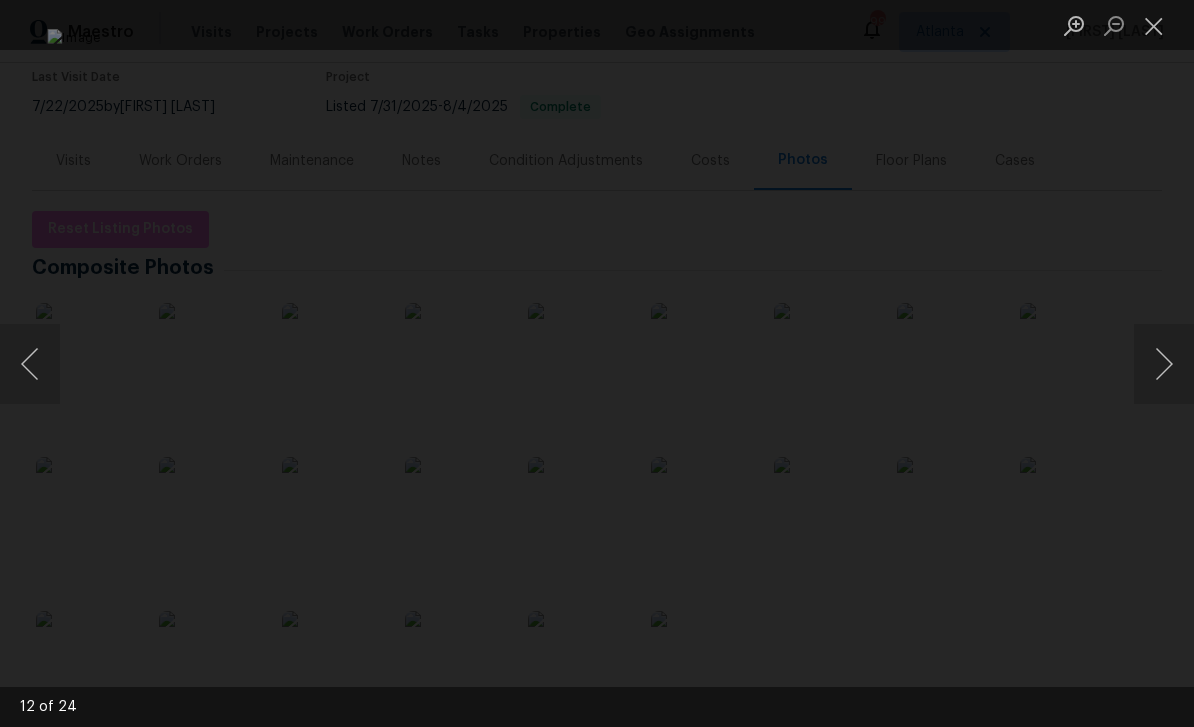 click at bounding box center [1164, 364] 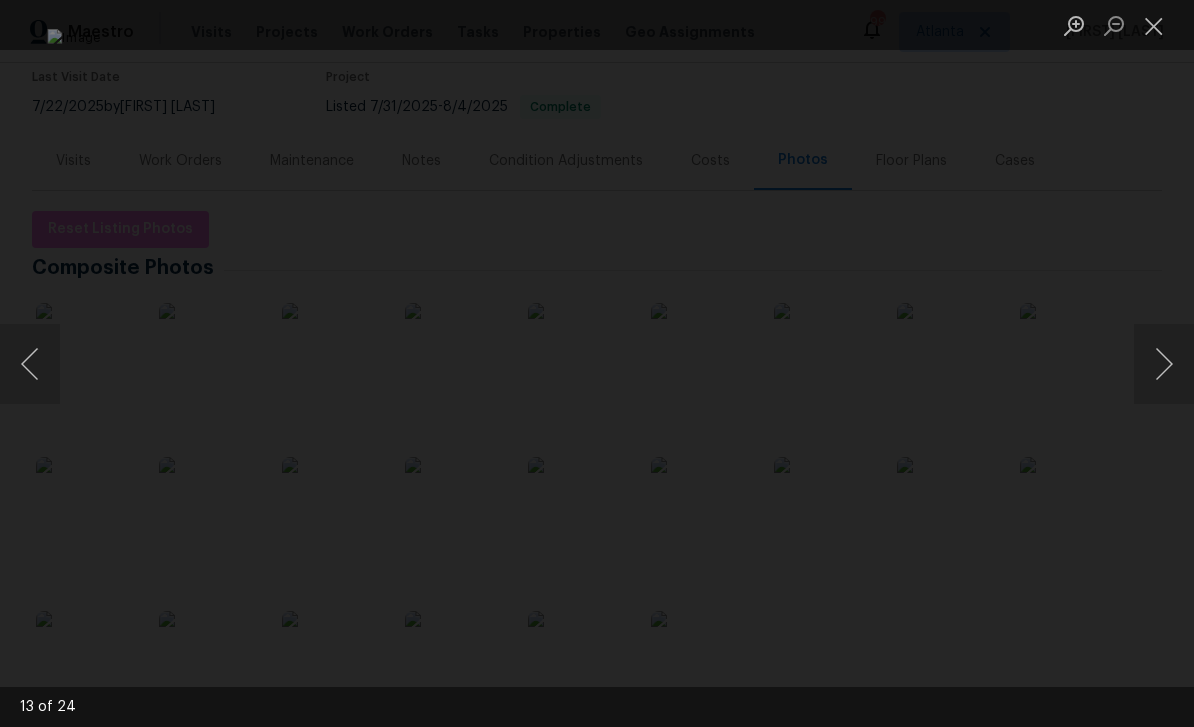 click at bounding box center (1164, 364) 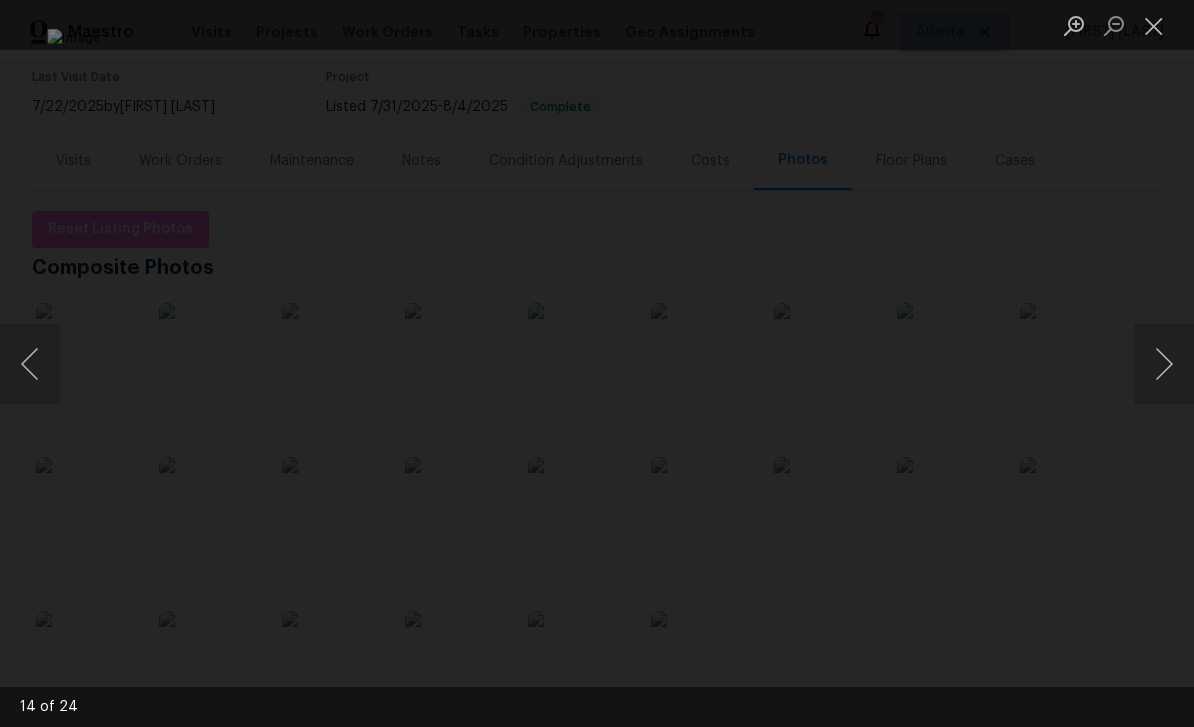 click at bounding box center [1164, 364] 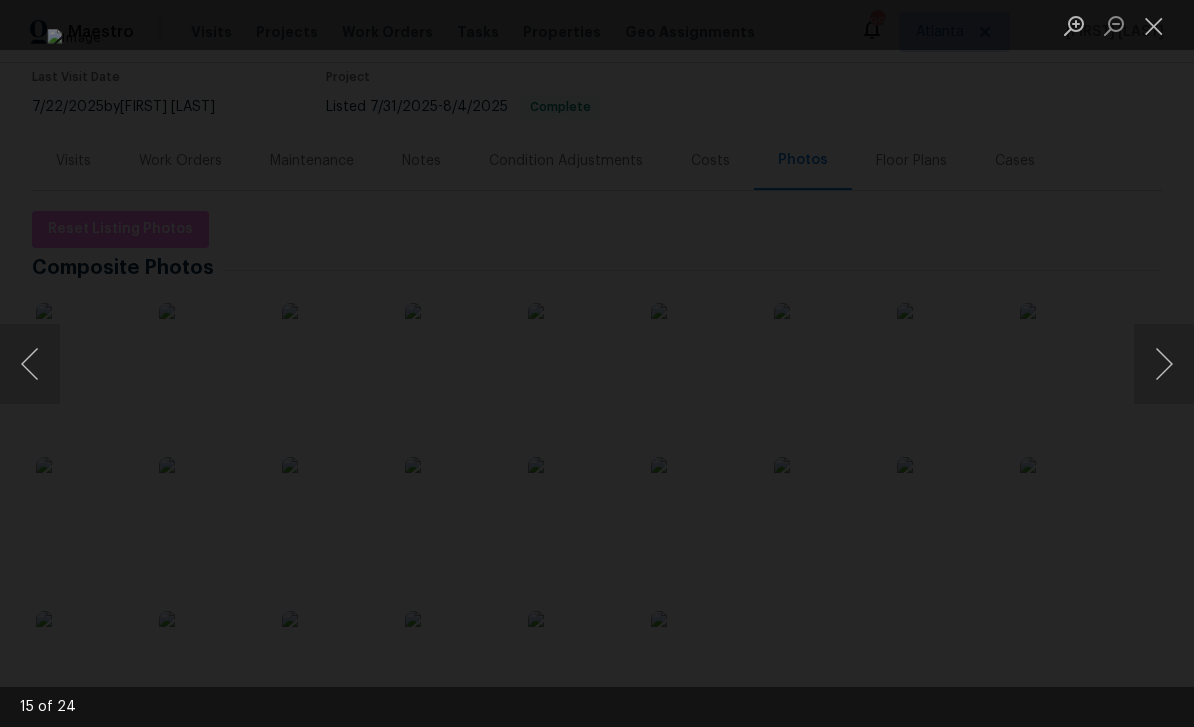 click at bounding box center [1164, 364] 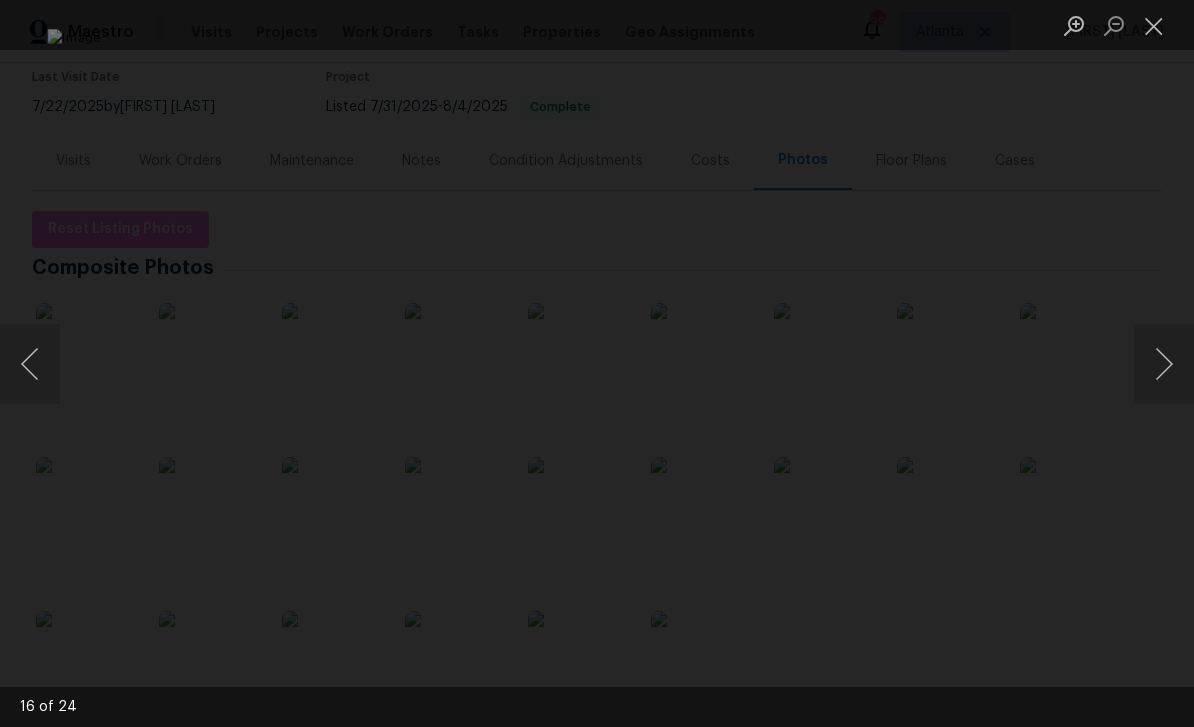 click at bounding box center (1164, 364) 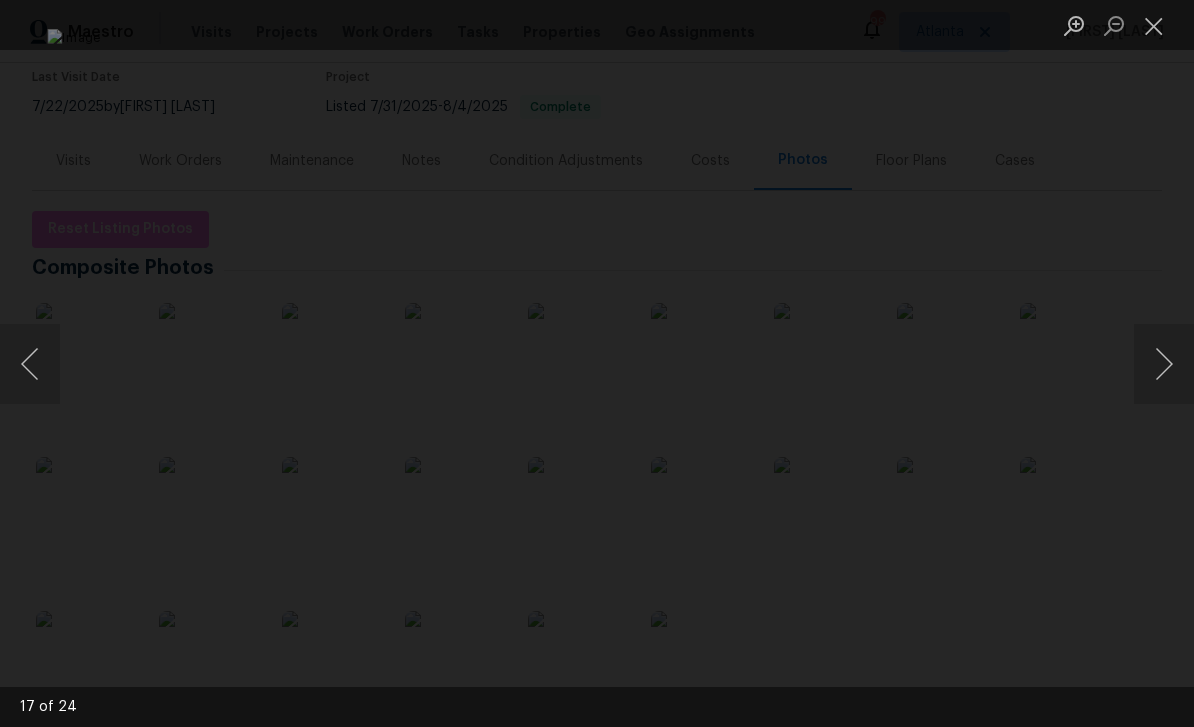 click at bounding box center (1164, 364) 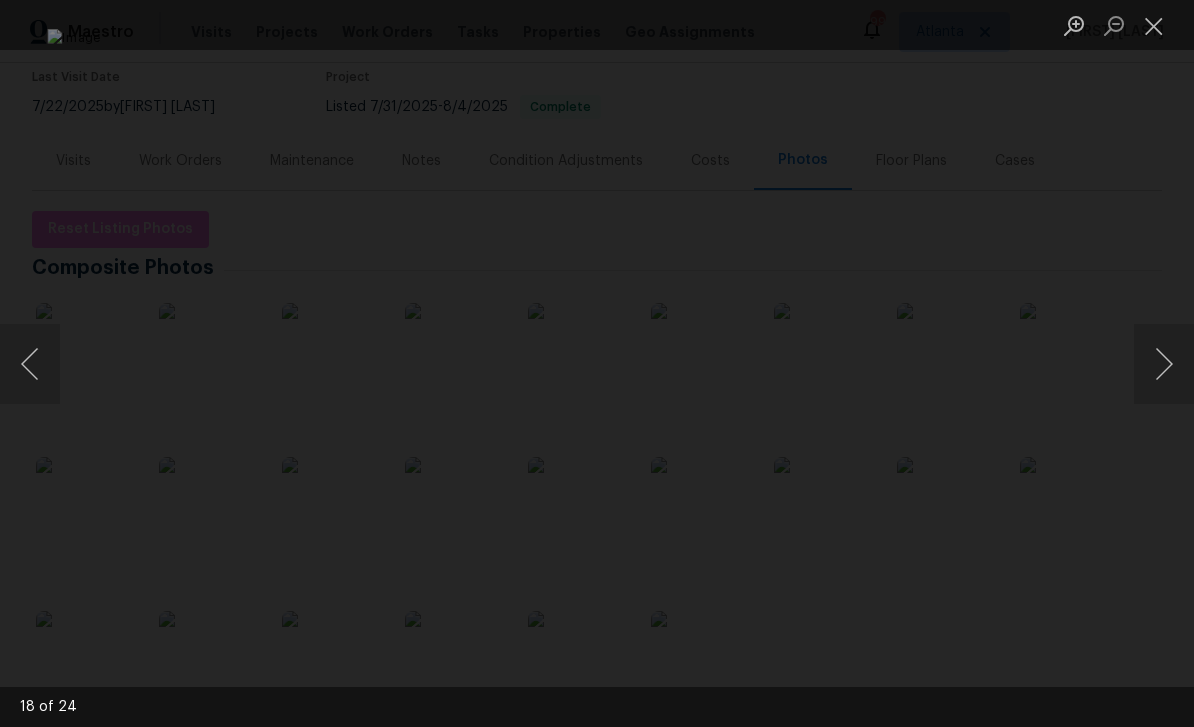 click at bounding box center (1154, 25) 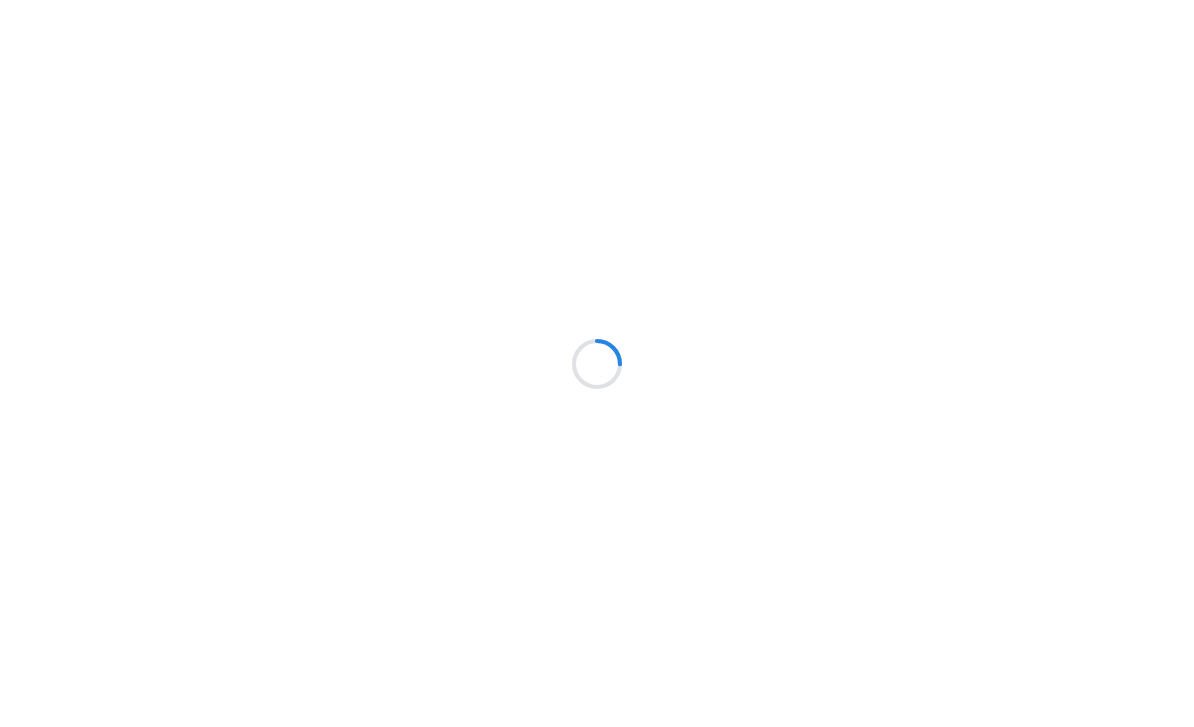 scroll, scrollTop: 0, scrollLeft: 0, axis: both 